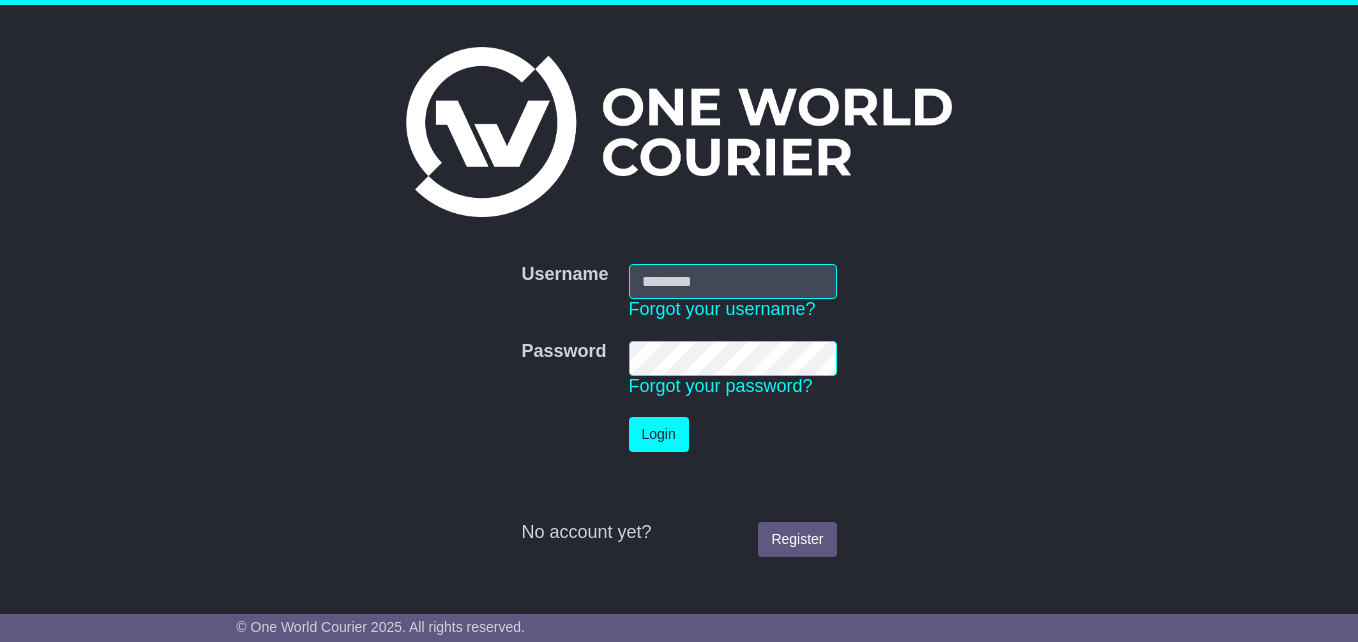scroll, scrollTop: 0, scrollLeft: 0, axis: both 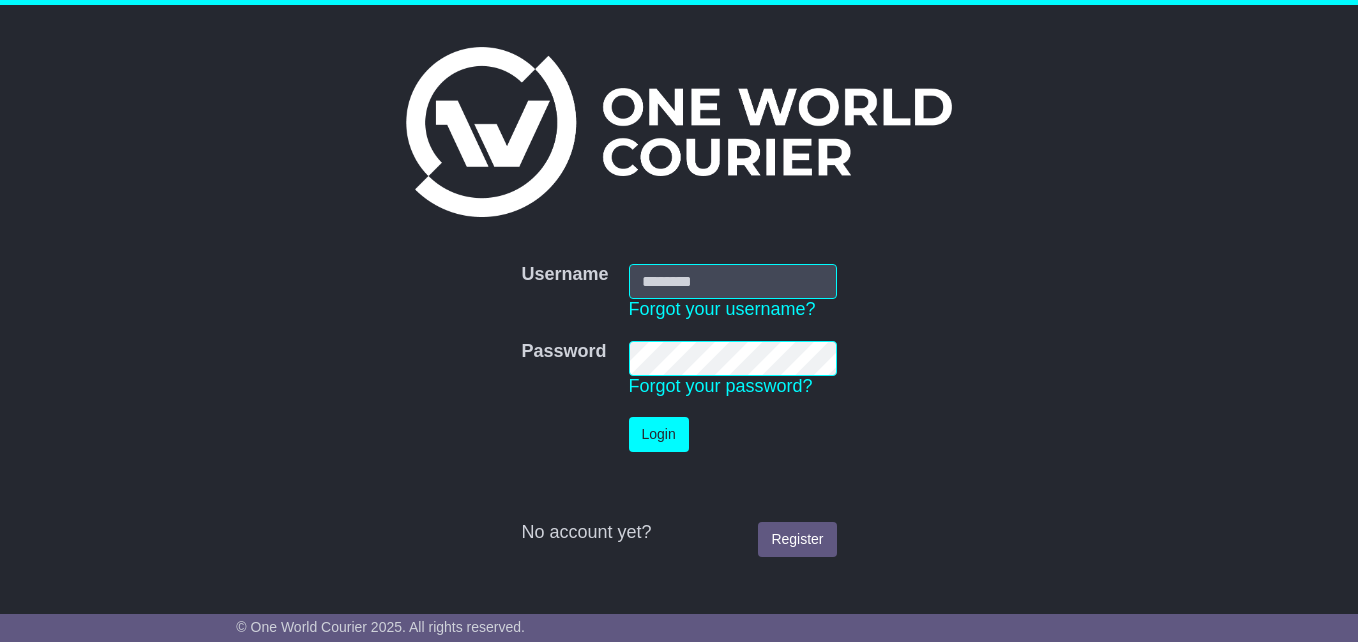 type on "**********" 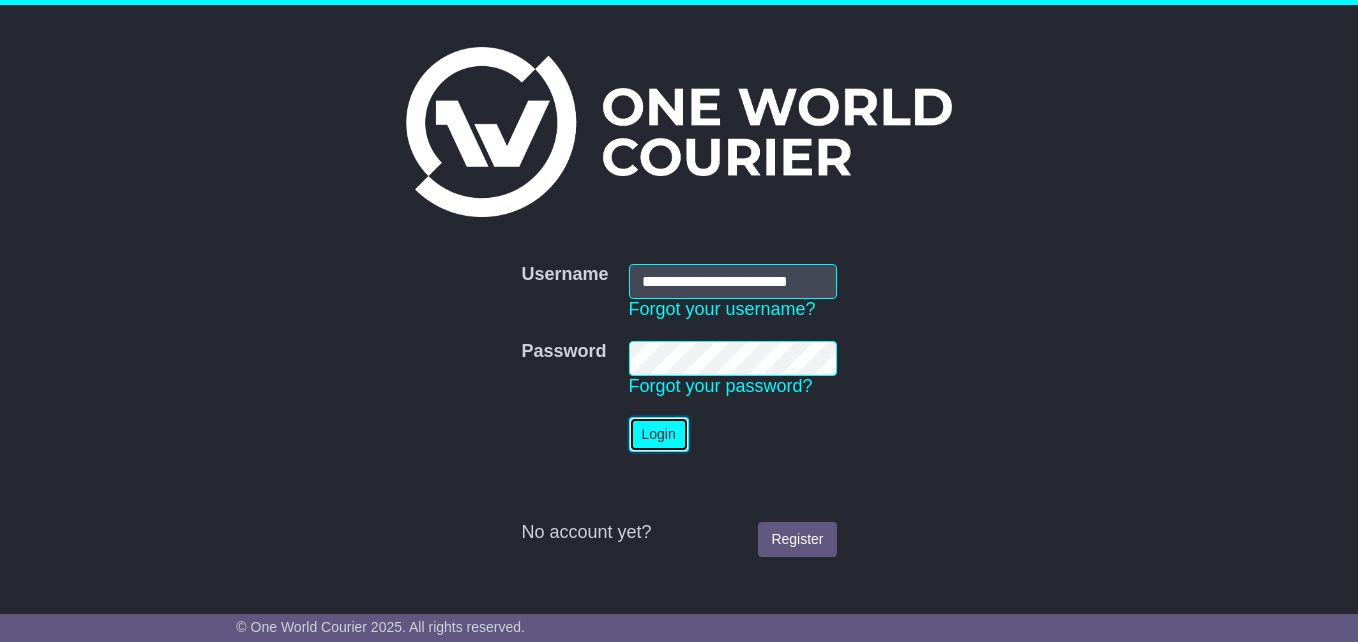 click on "Login" at bounding box center (659, 434) 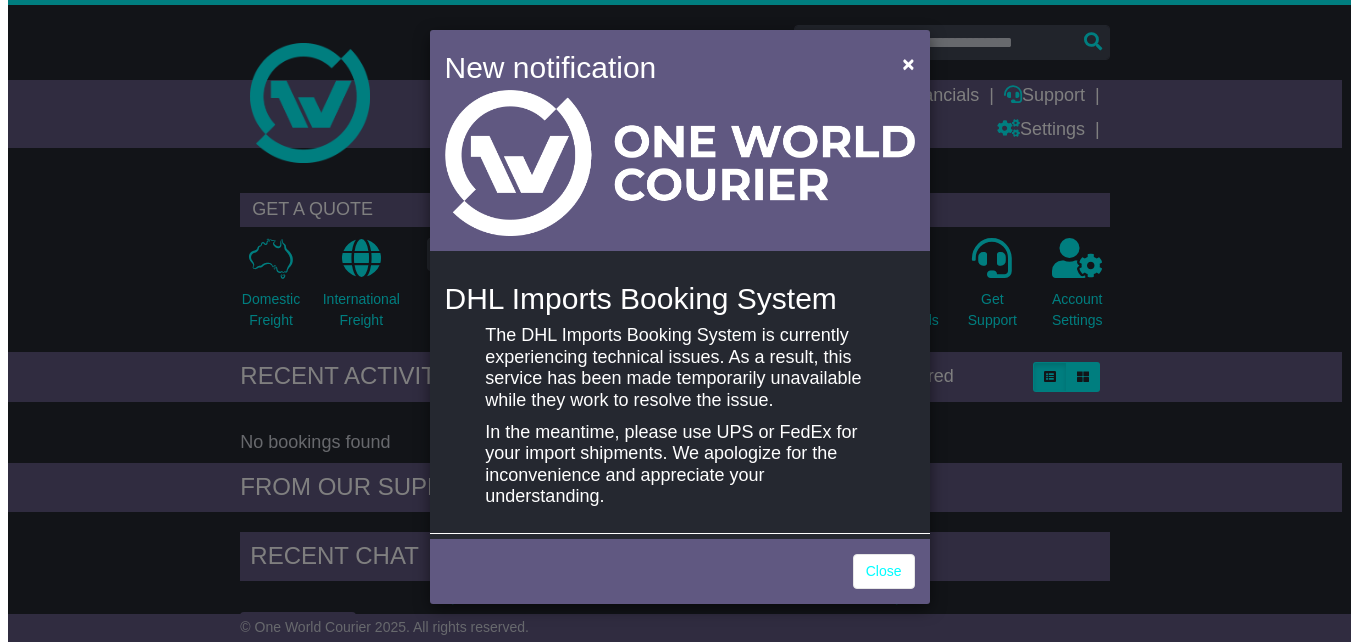 scroll, scrollTop: 0, scrollLeft: 0, axis: both 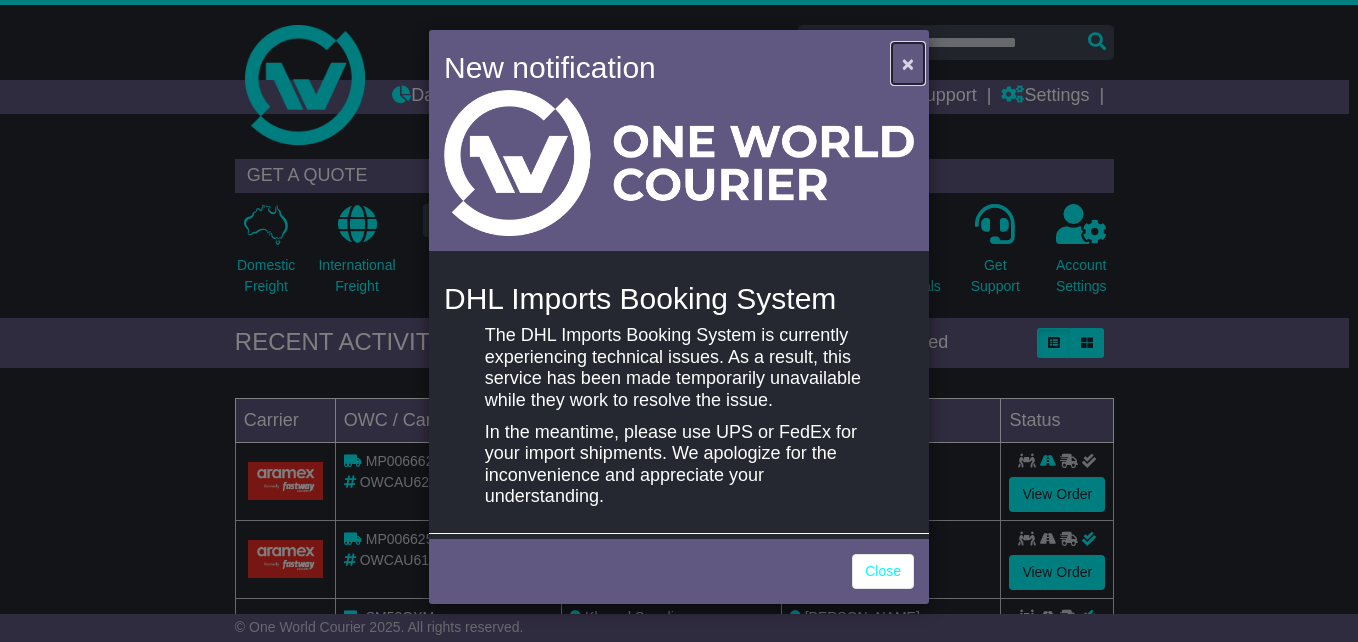 click on "×" at bounding box center (908, 63) 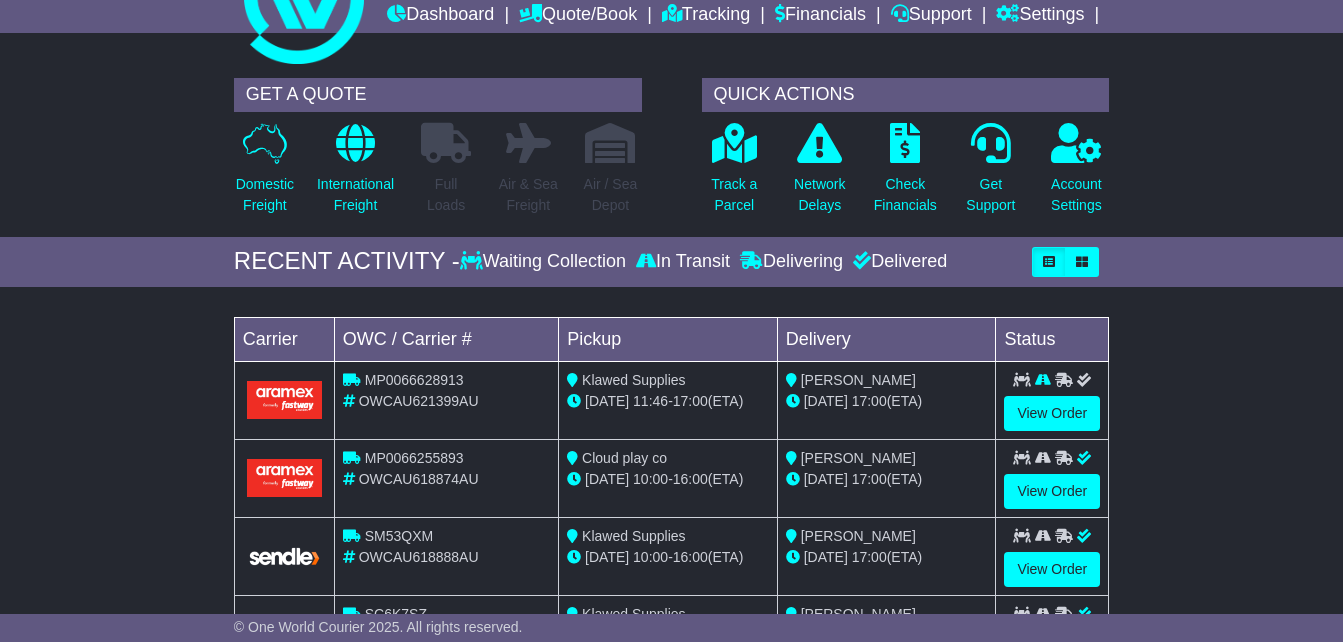 scroll, scrollTop: 0, scrollLeft: 0, axis: both 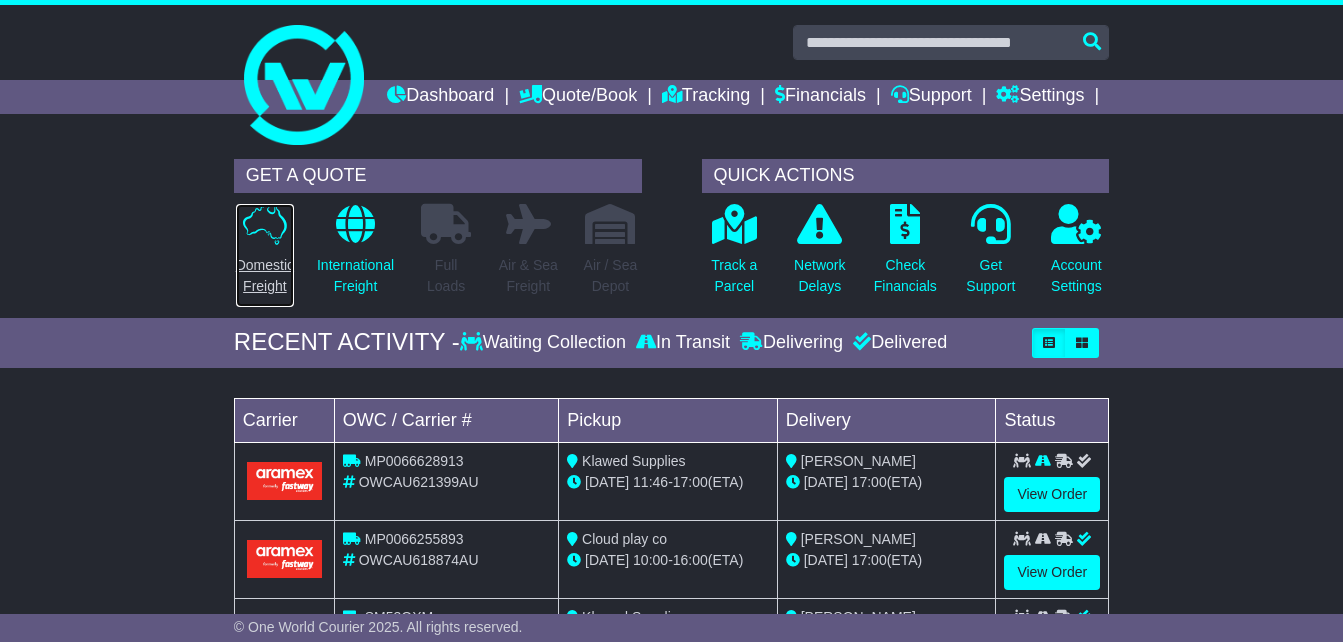 click on "Domestic Freight" at bounding box center [265, 276] 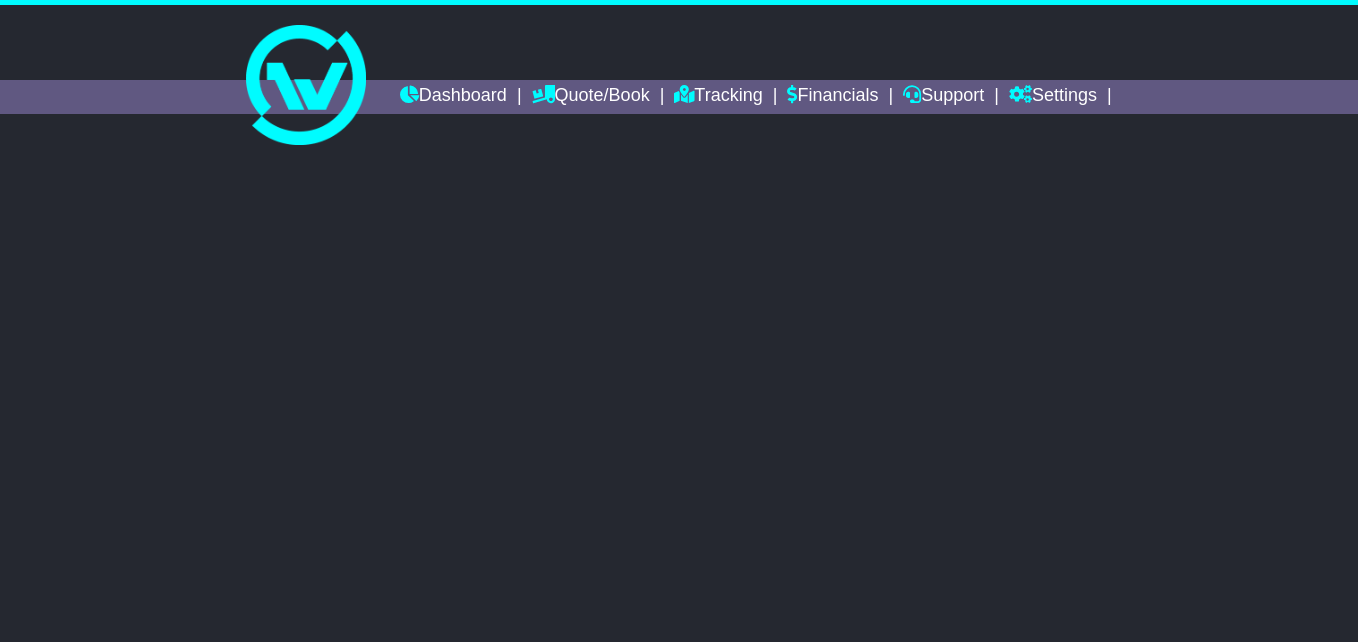 scroll, scrollTop: 0, scrollLeft: 0, axis: both 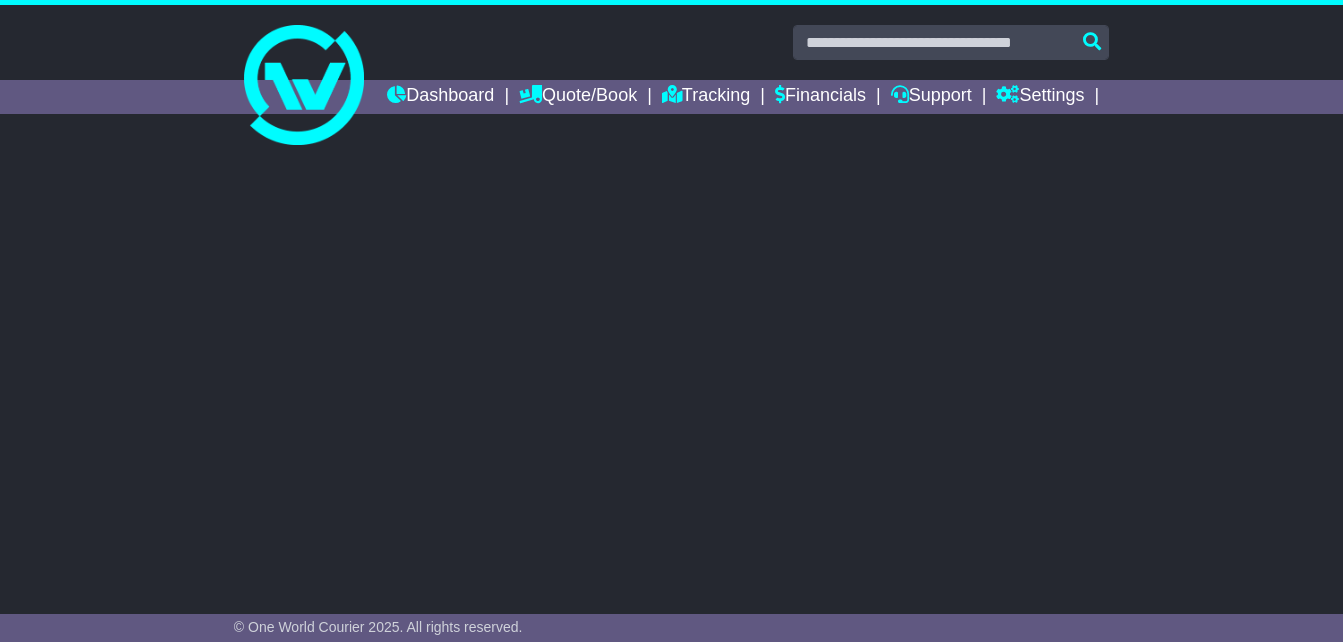 select 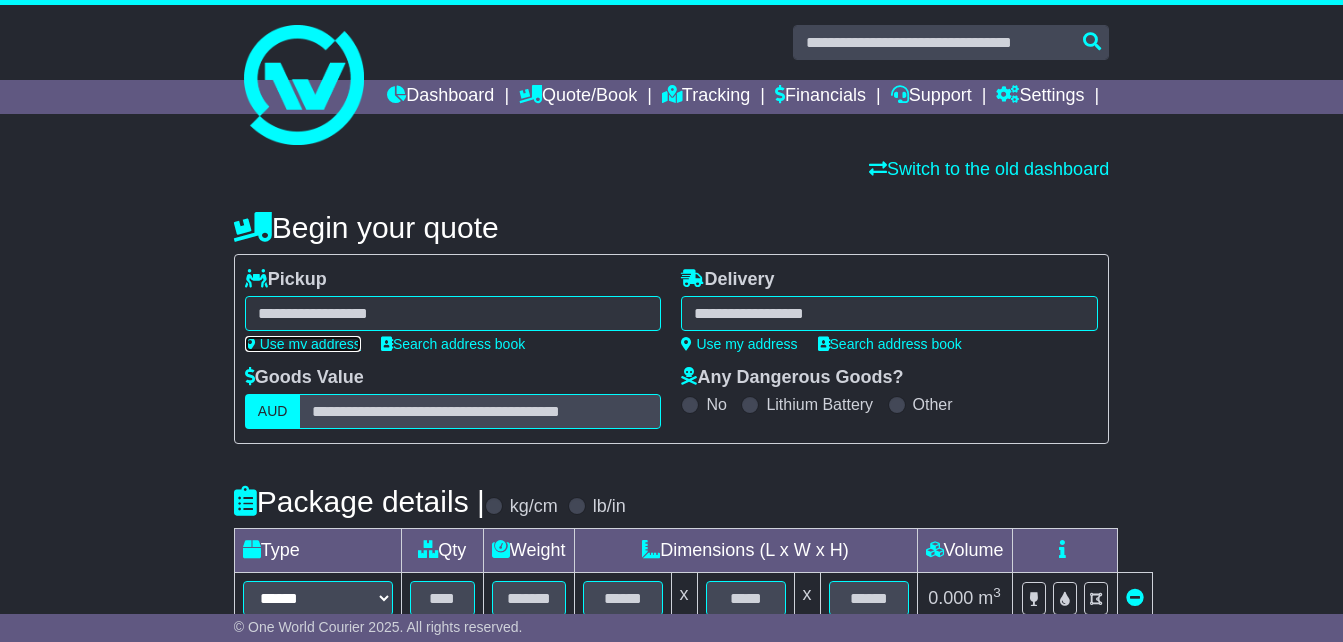 click on "Use my address" at bounding box center (303, 344) 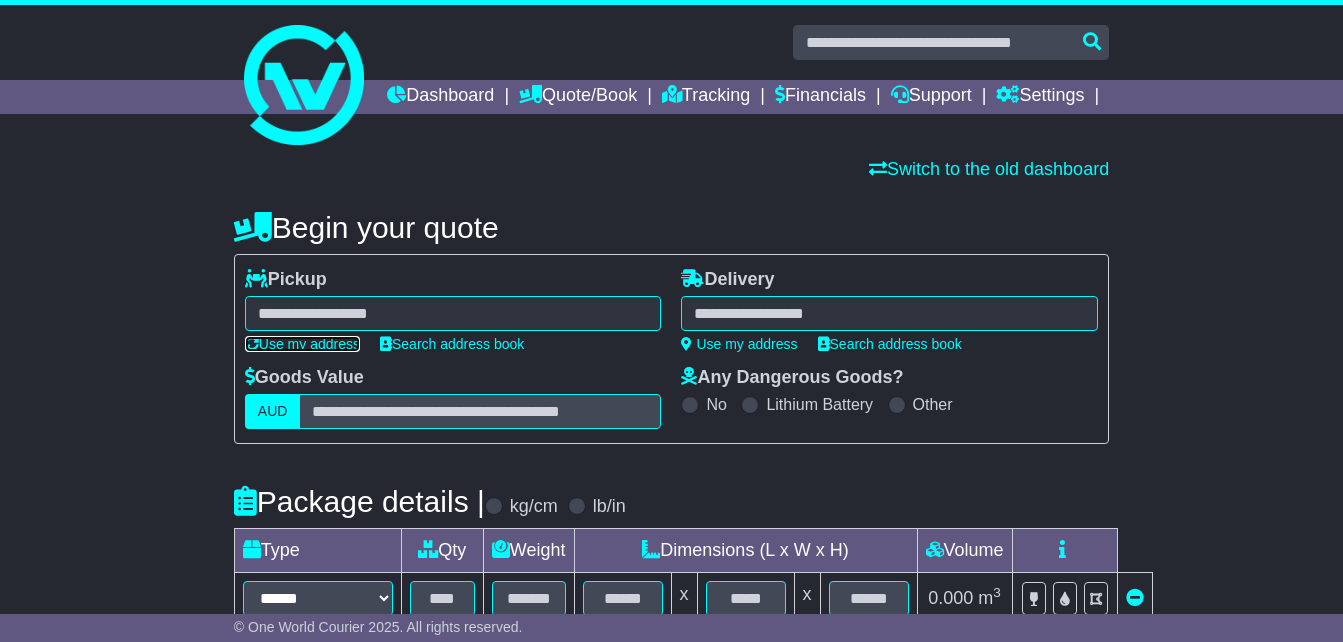 type on "**********" 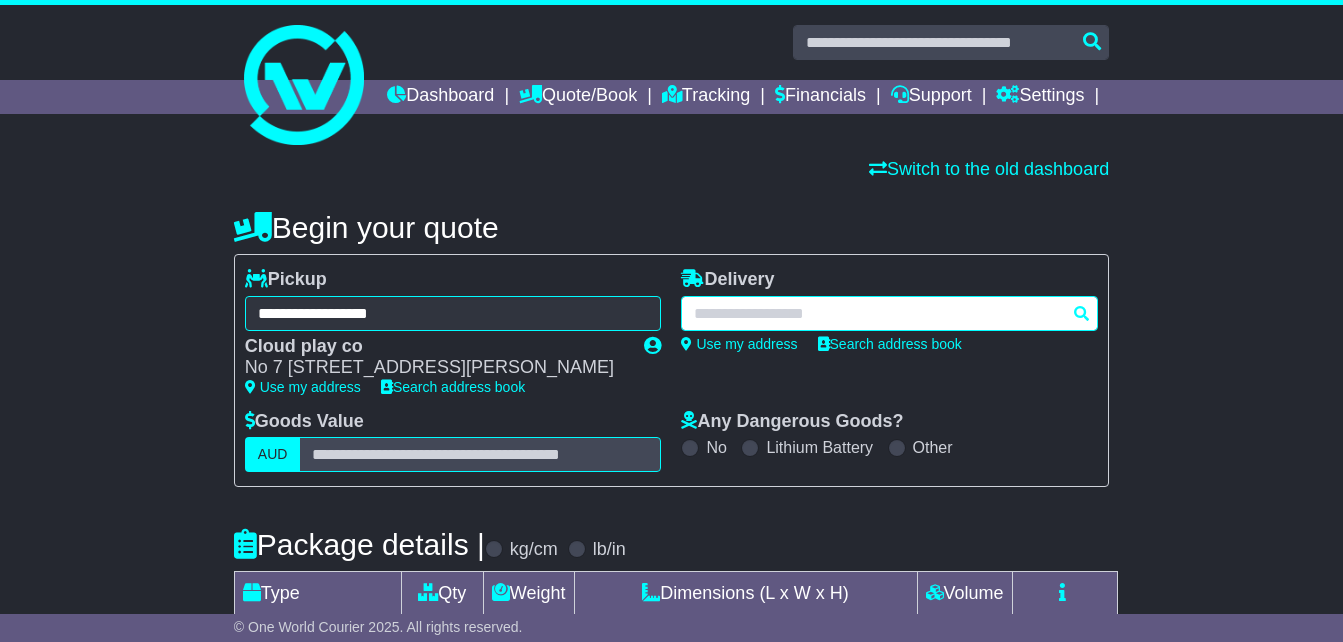 click at bounding box center [889, 313] 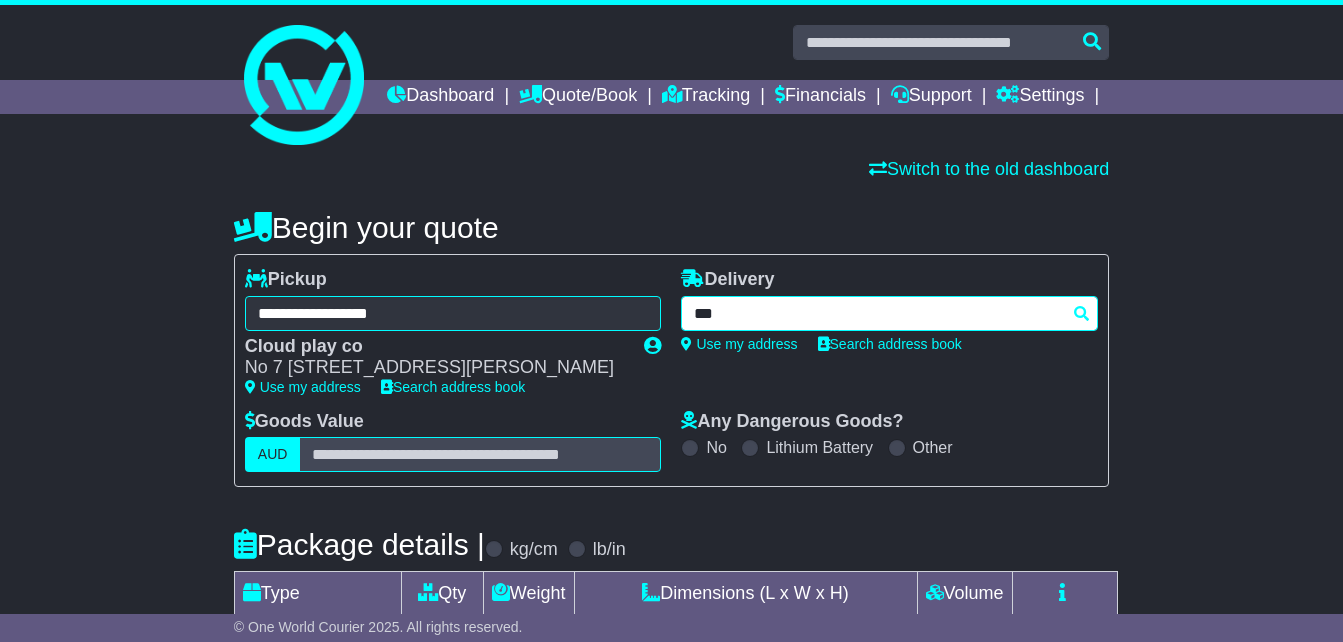 type on "****" 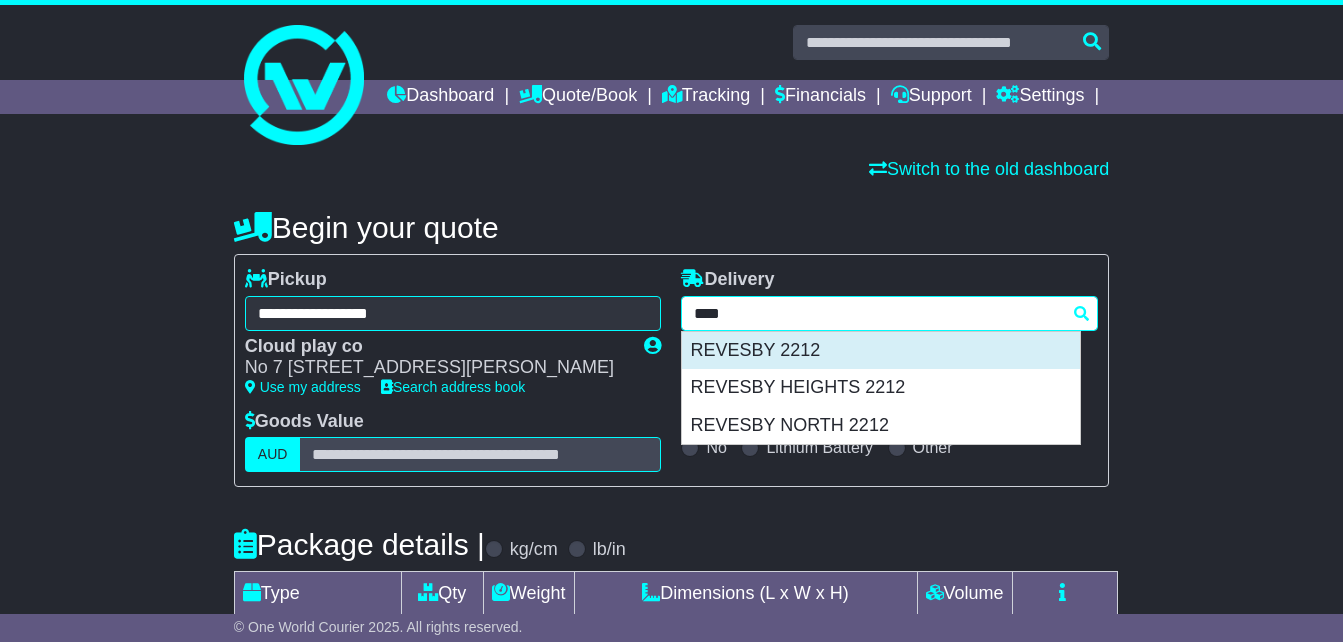 click on "REVESBY 2212" at bounding box center [881, 351] 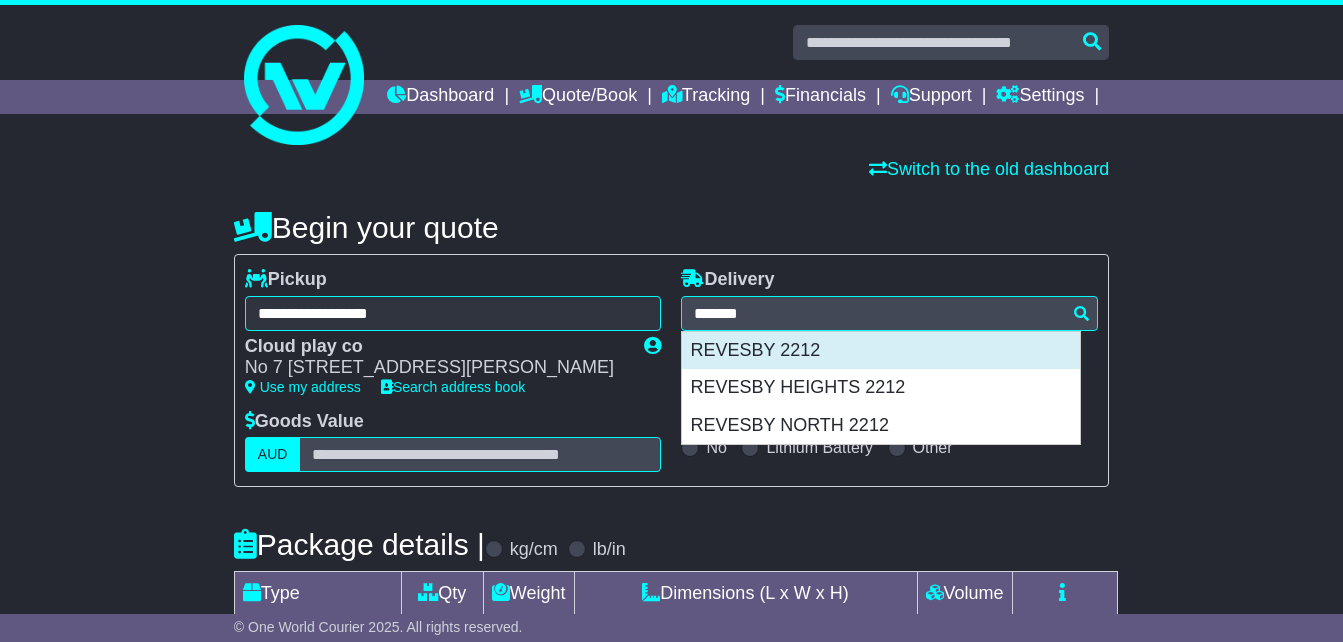 type on "**********" 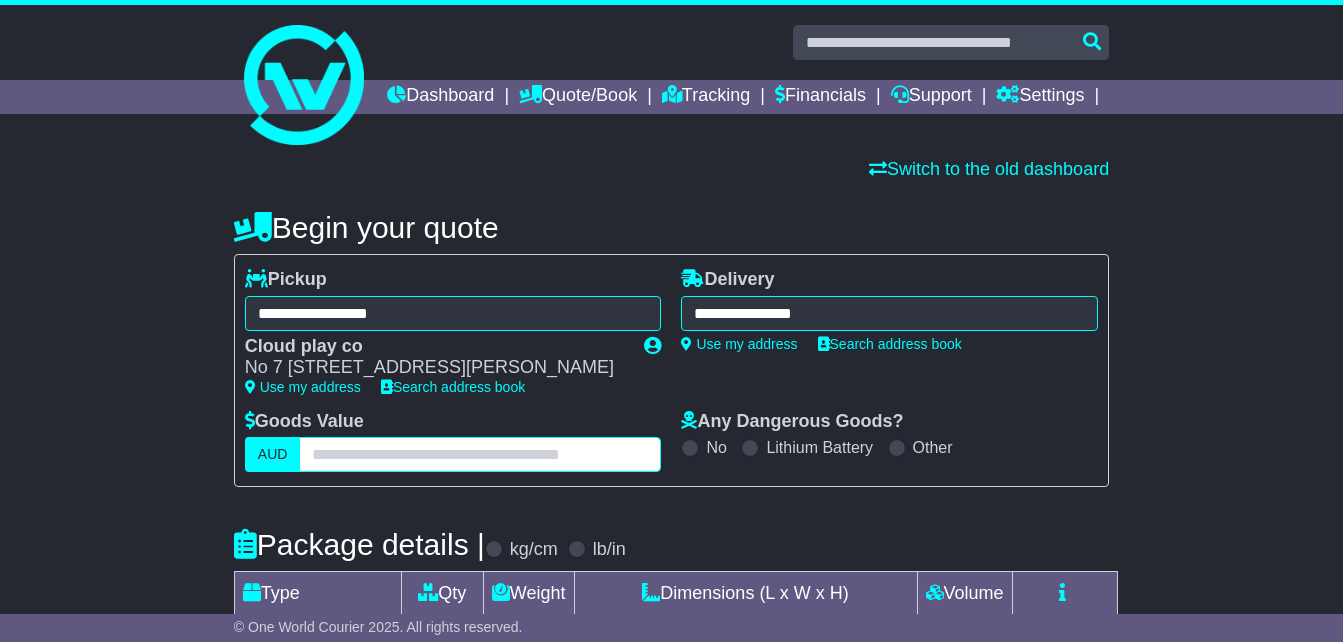 click at bounding box center (480, 454) 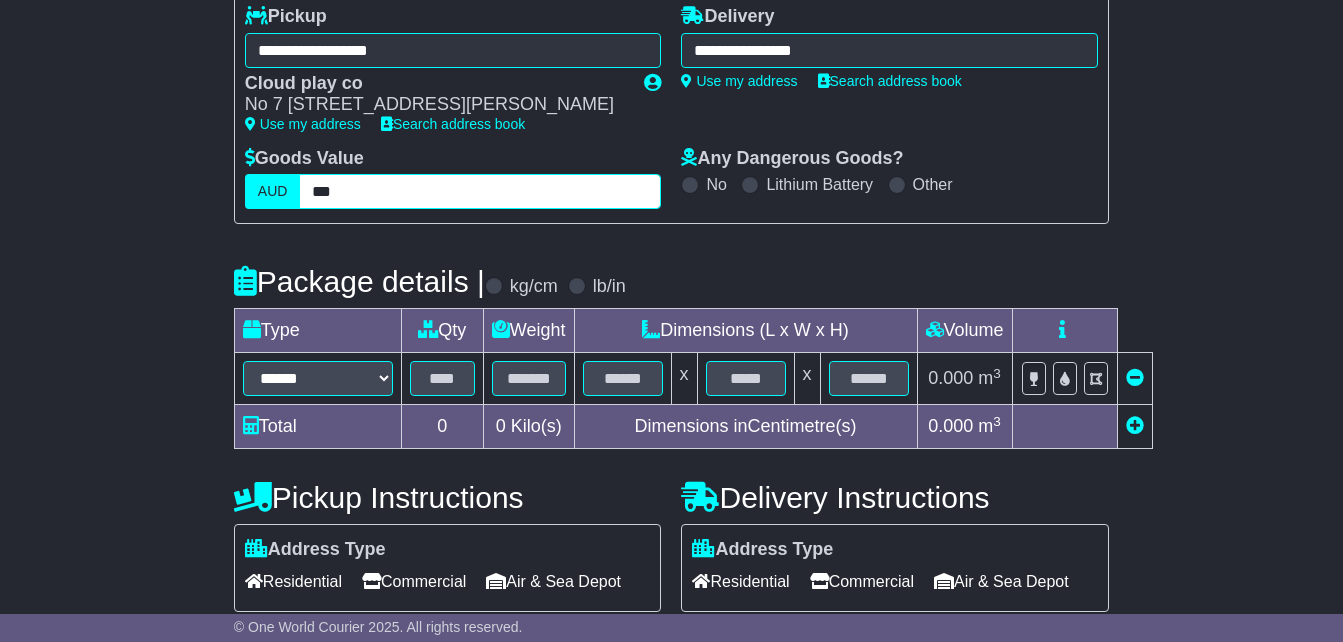 scroll, scrollTop: 264, scrollLeft: 0, axis: vertical 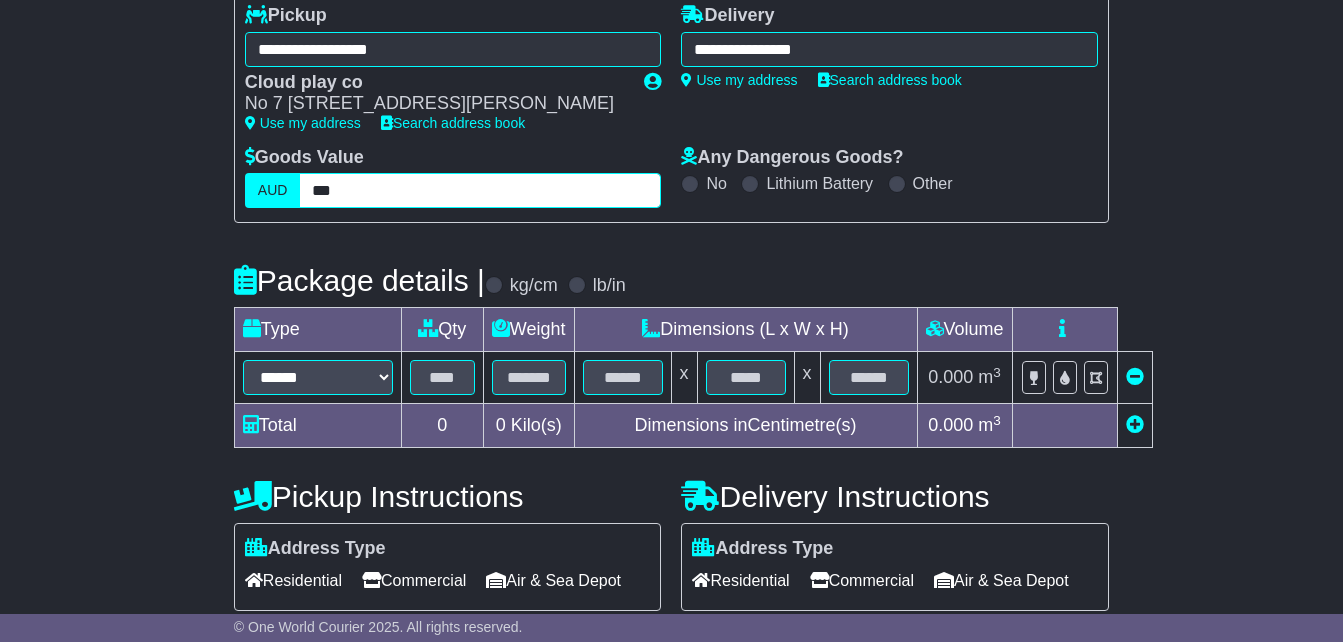 type on "***" 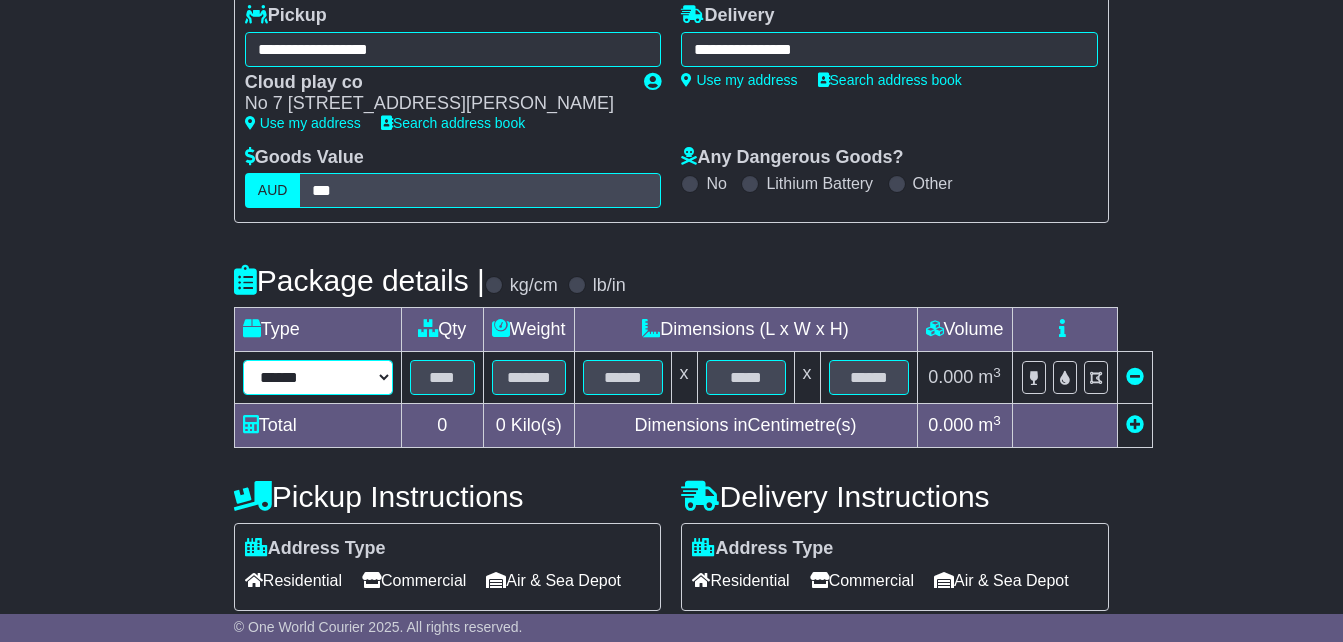 click on "****** ****** *** ******** ***** **** **** ****** *** *******" at bounding box center (318, 377) 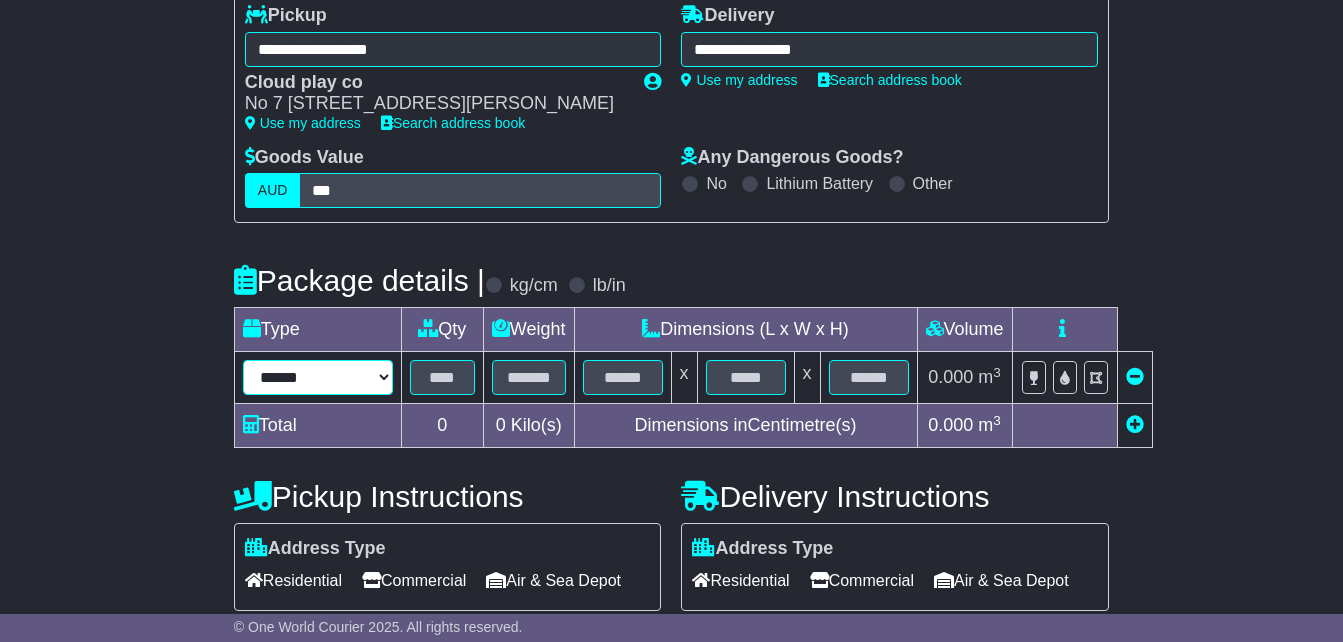 select on "*****" 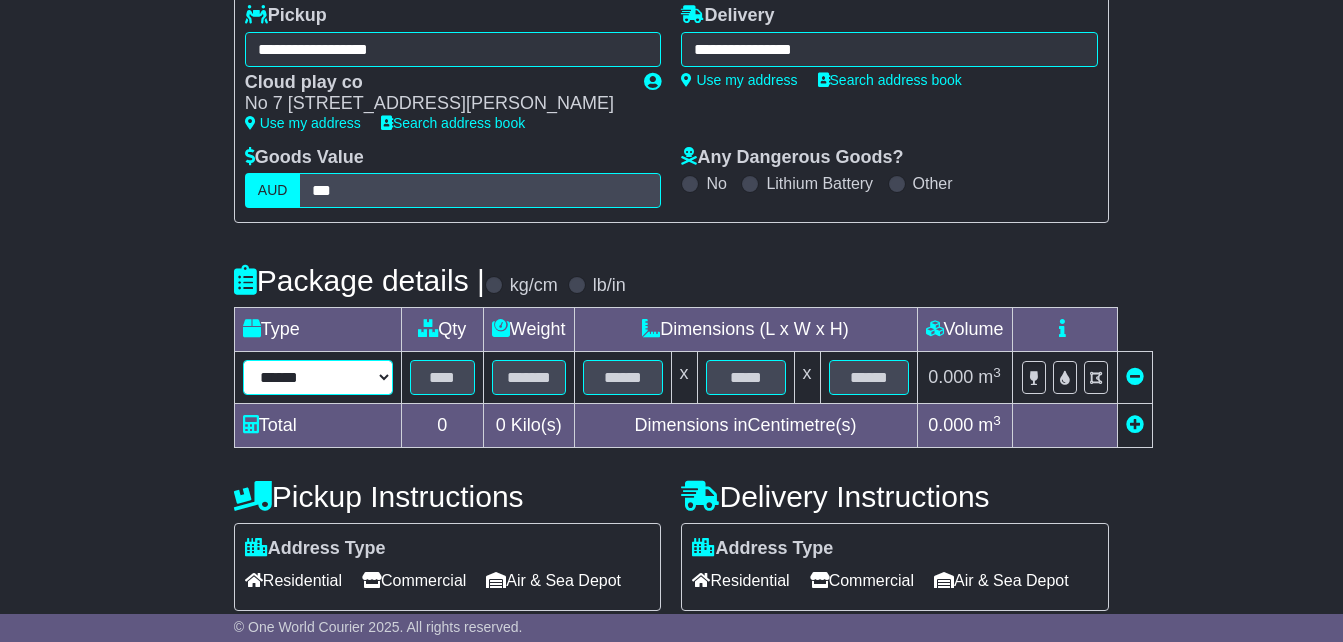 click on "****** ****** *** ******** ***** **** **** ****** *** *******" at bounding box center (318, 377) 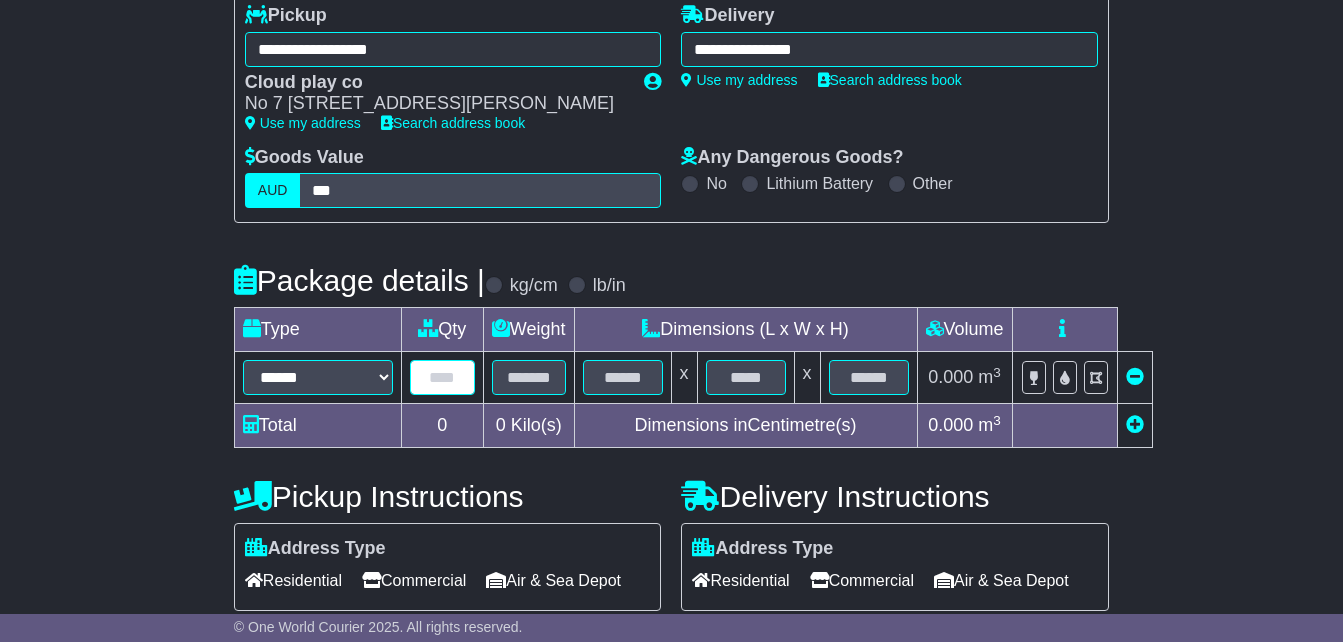 click at bounding box center [442, 377] 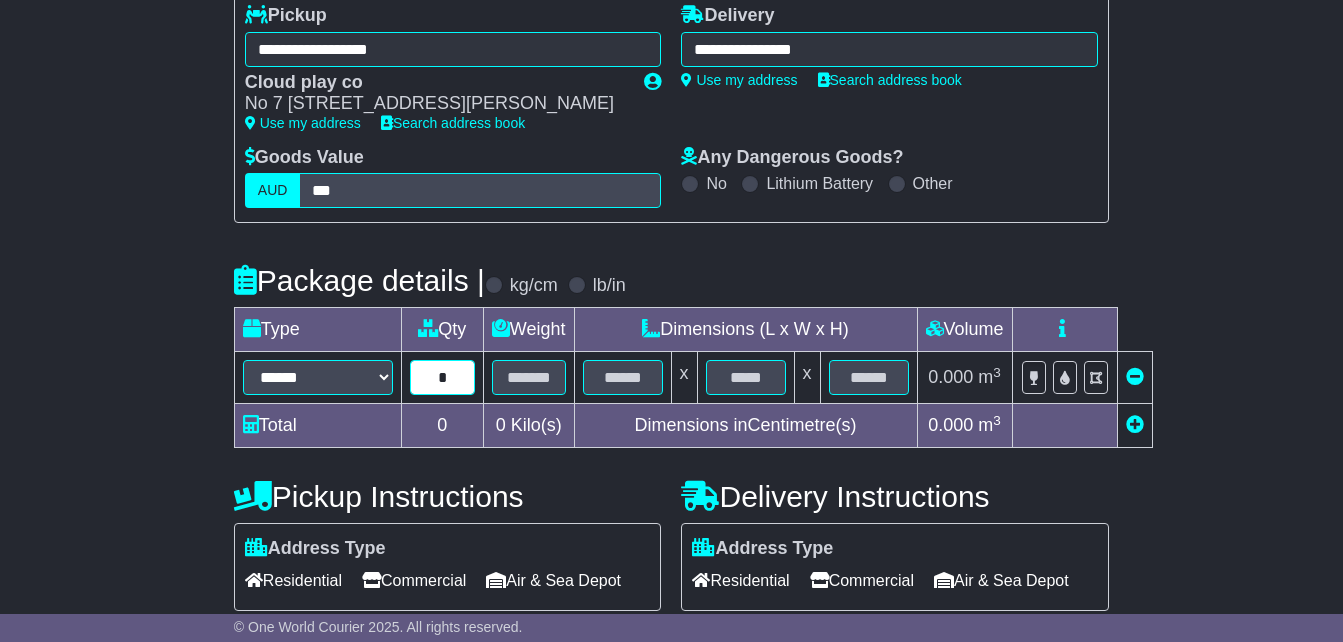 type on "*" 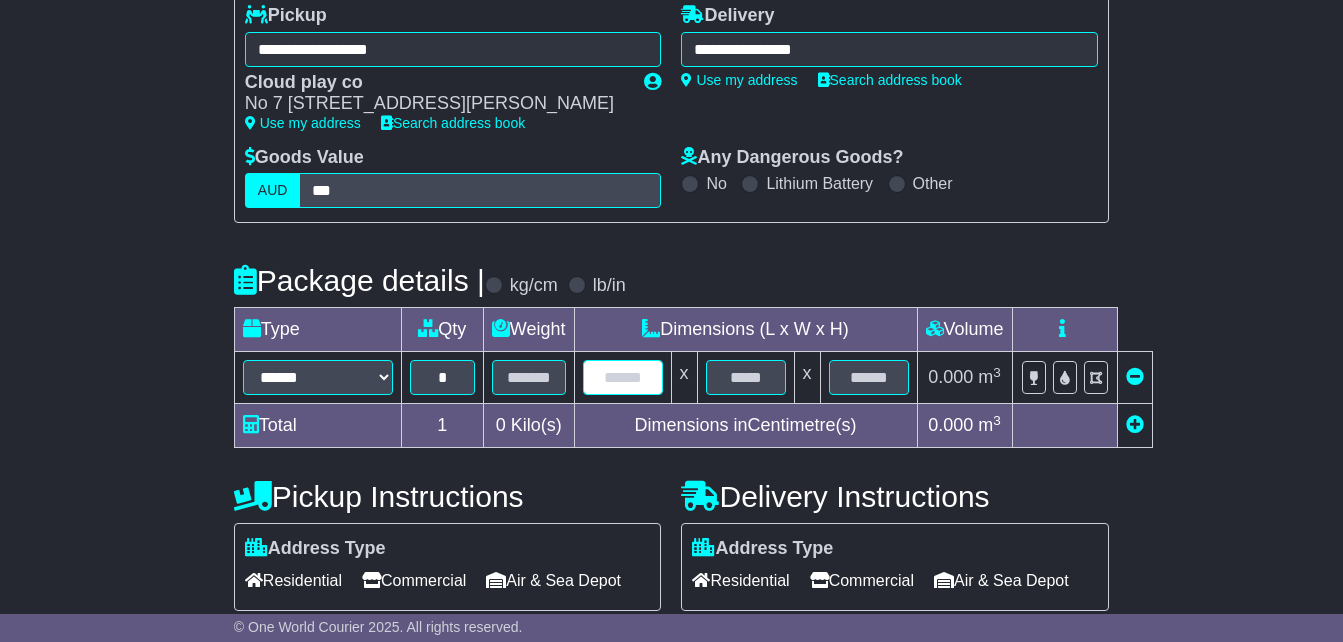 click at bounding box center (623, 377) 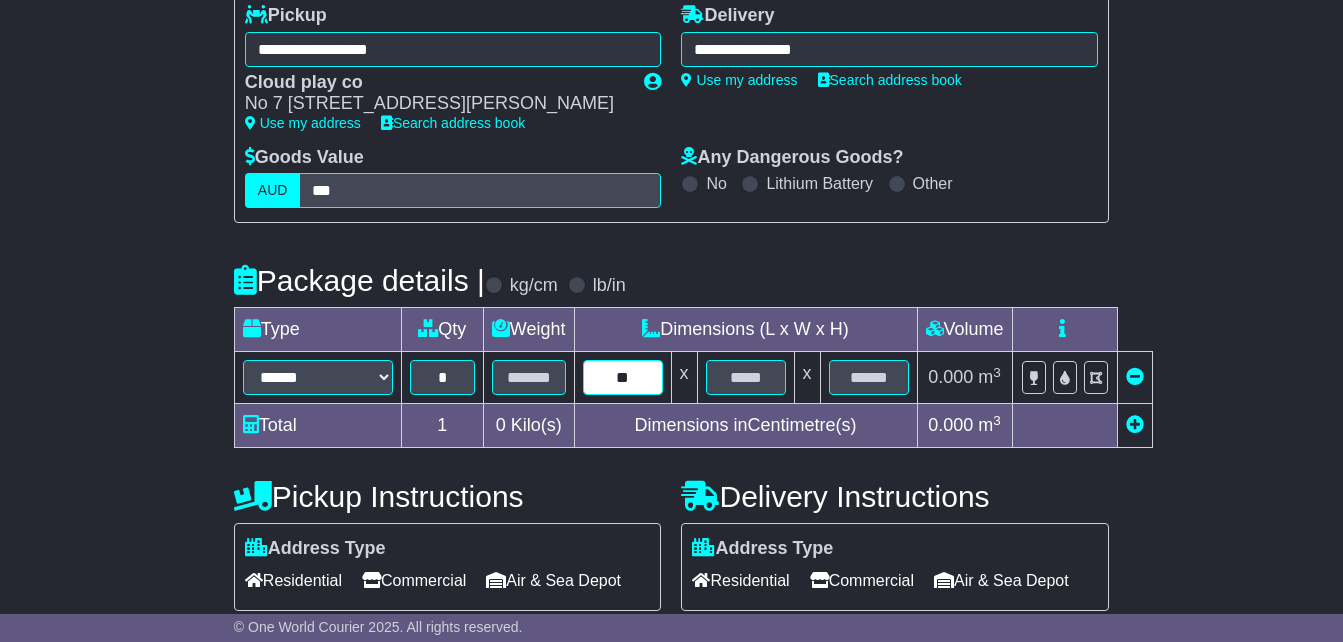 type on "**" 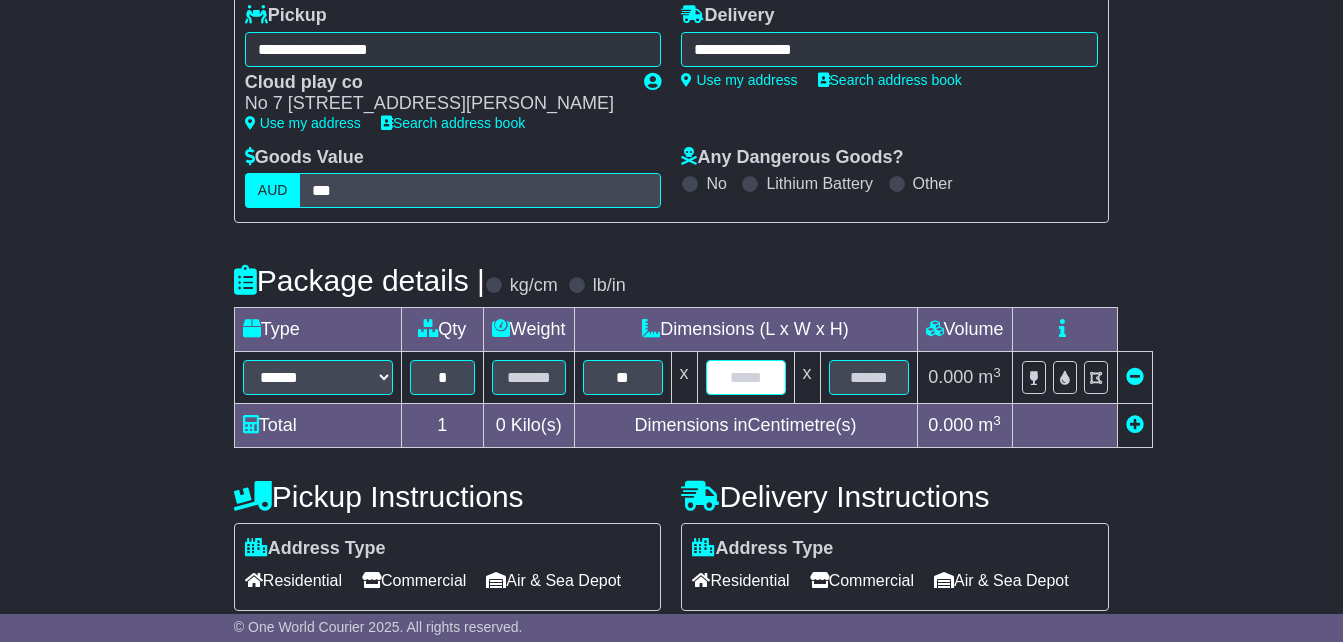 click at bounding box center (746, 377) 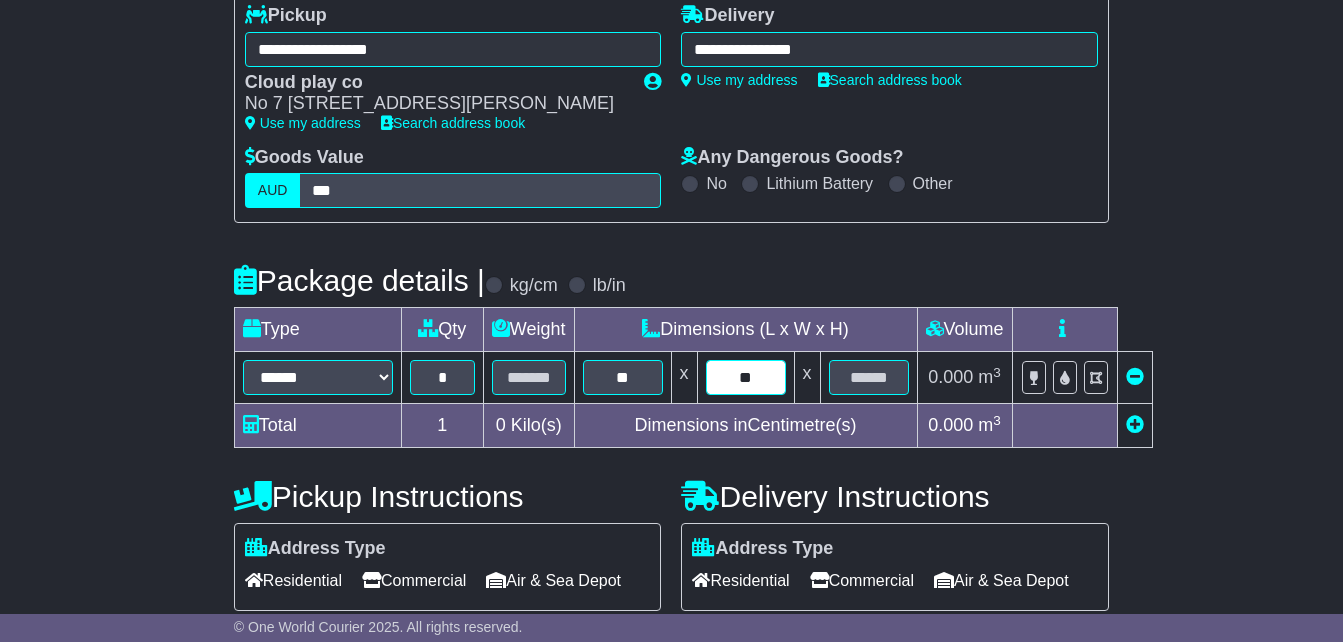 type on "**" 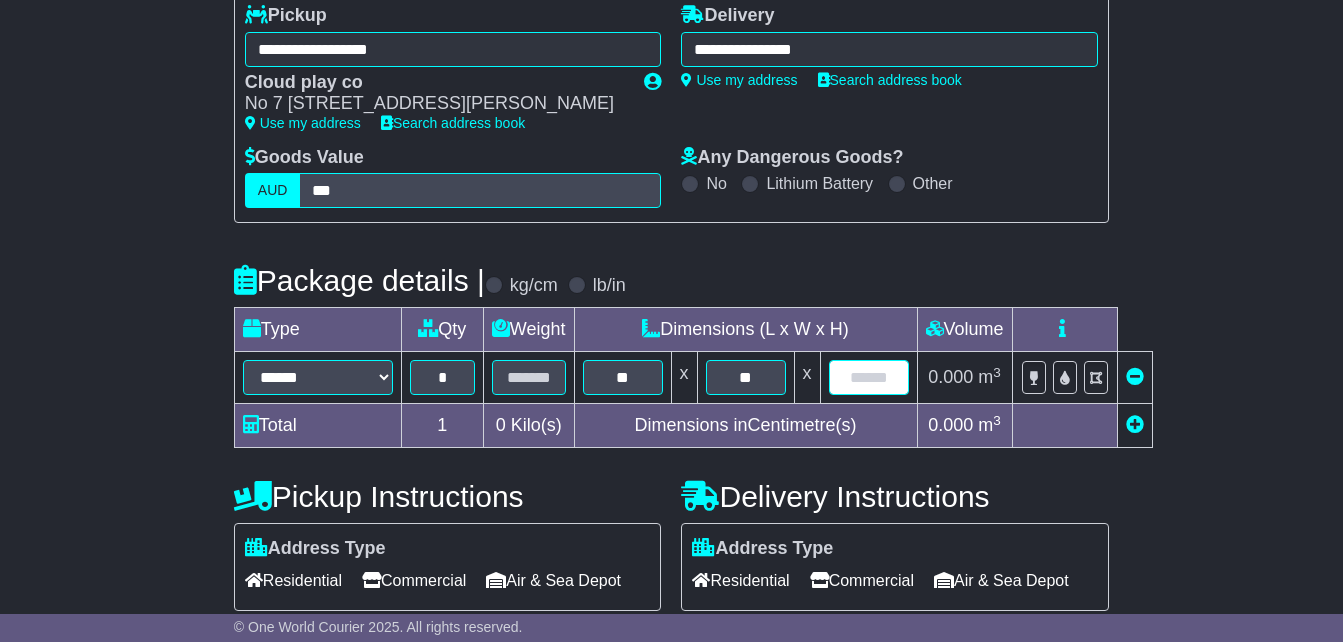 click at bounding box center (869, 377) 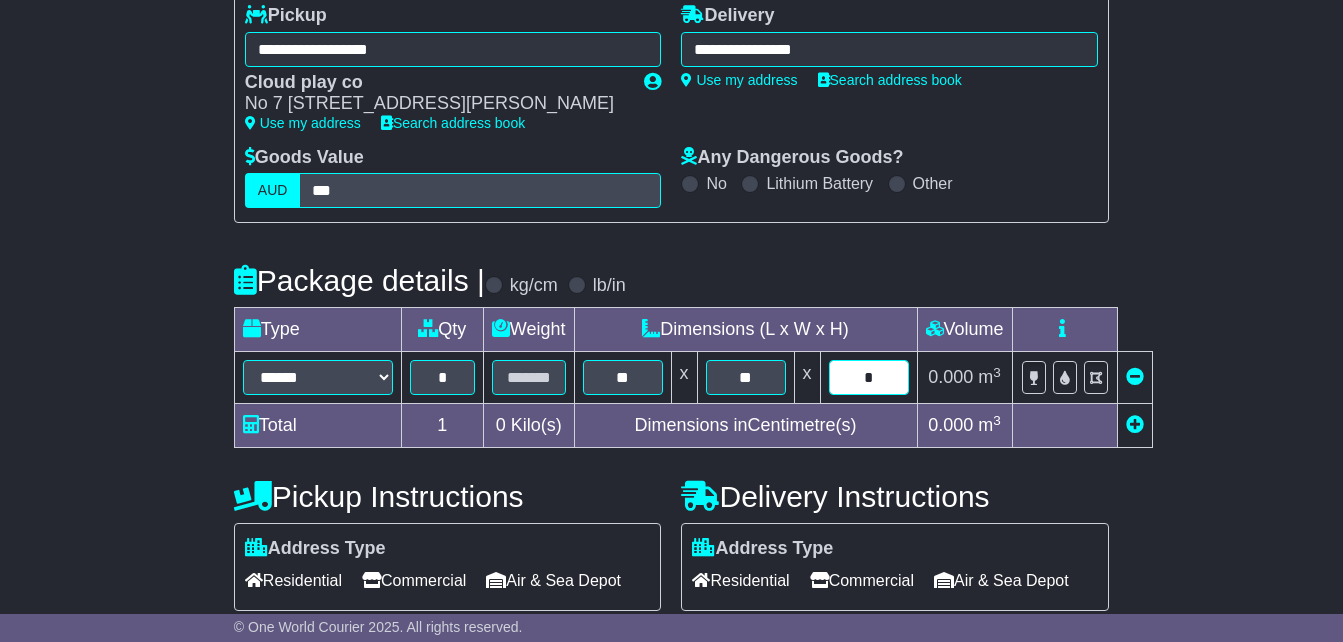type on "*" 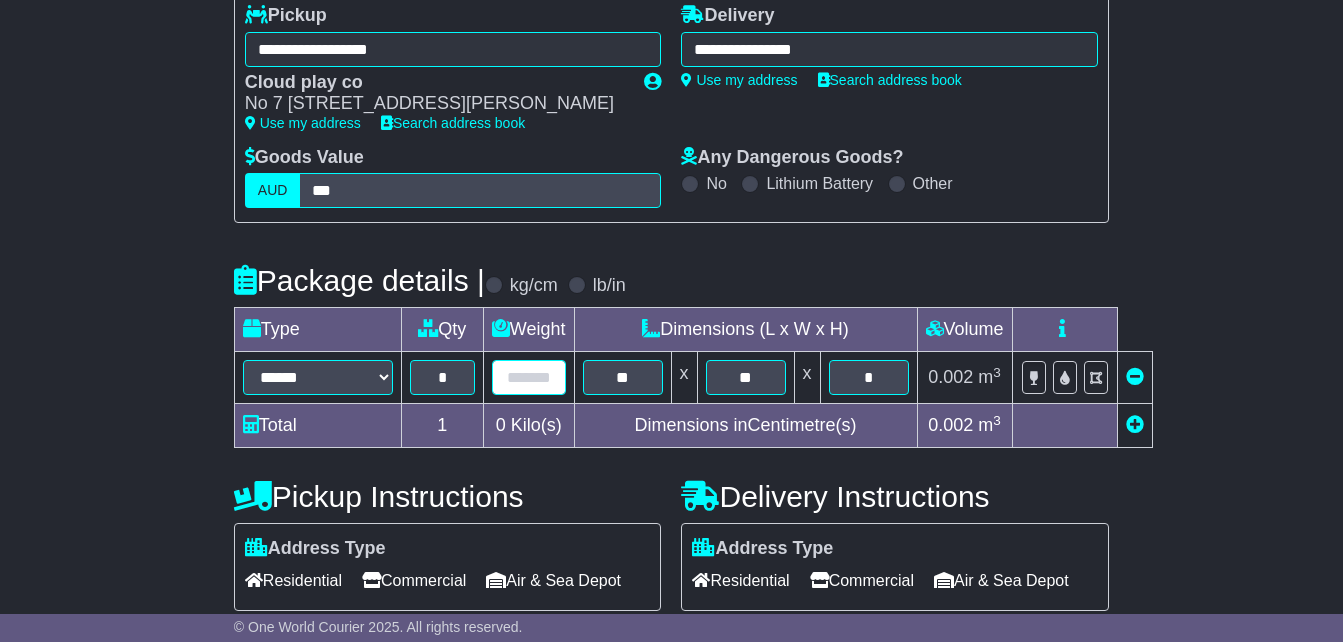 click at bounding box center [529, 377] 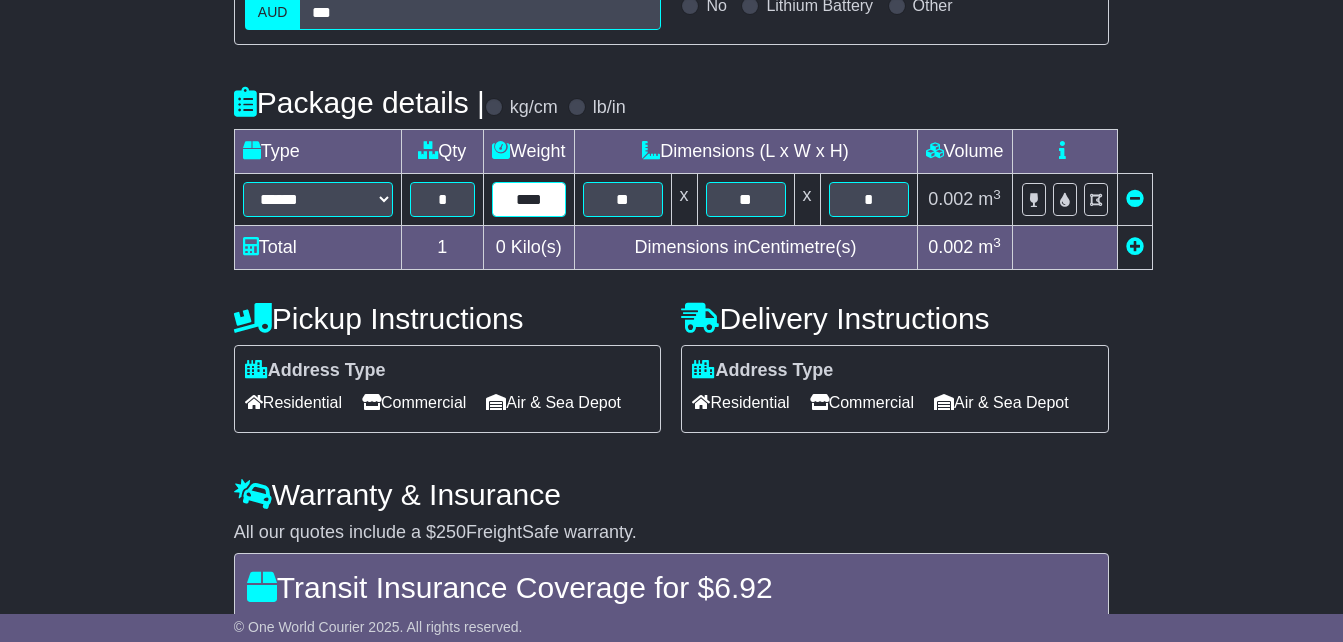 scroll, scrollTop: 443, scrollLeft: 0, axis: vertical 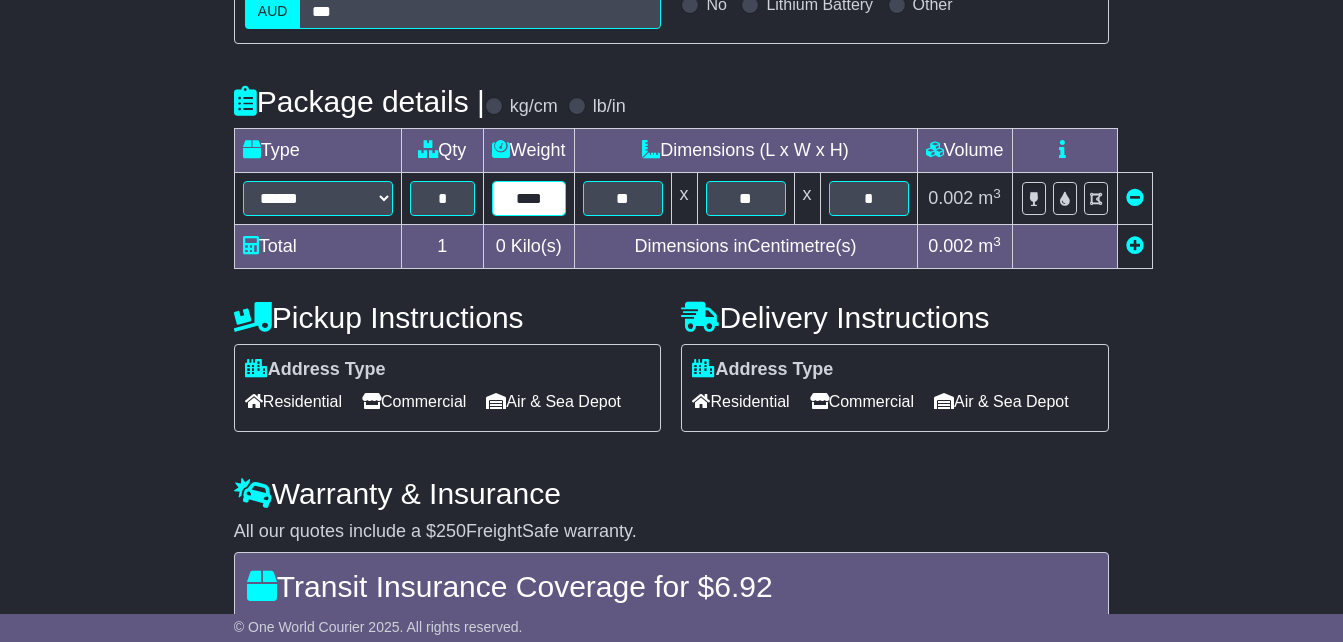 type on "****" 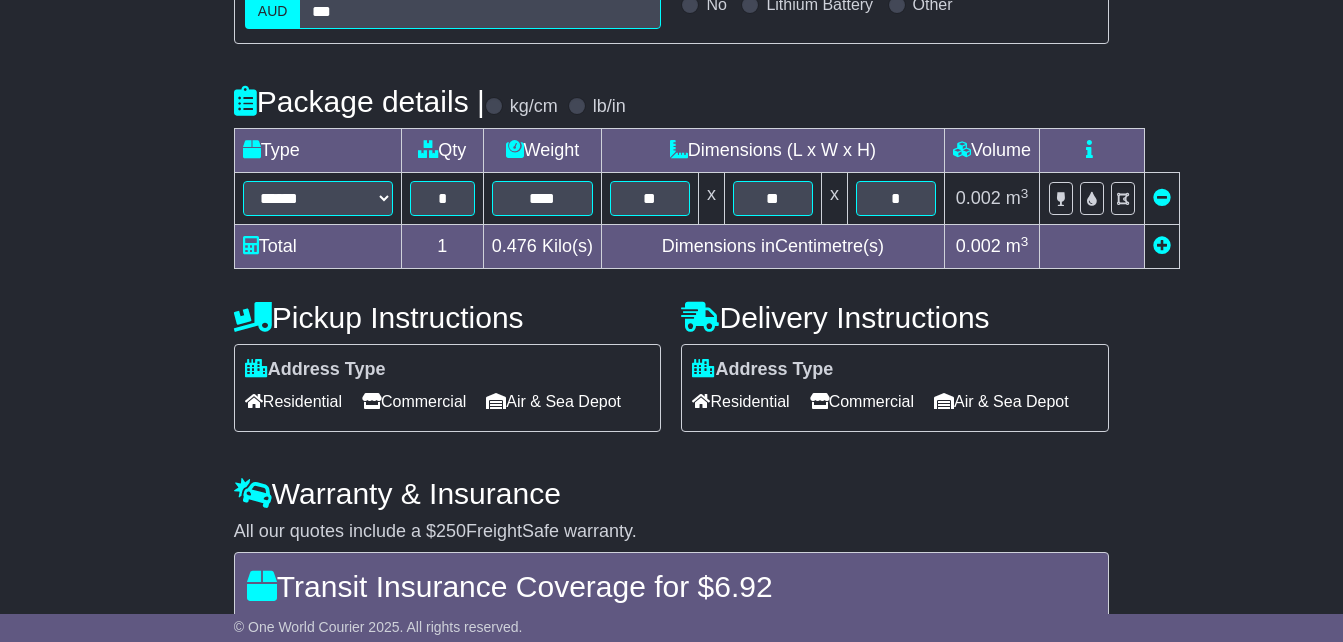 click on "Residential" at bounding box center (740, 401) 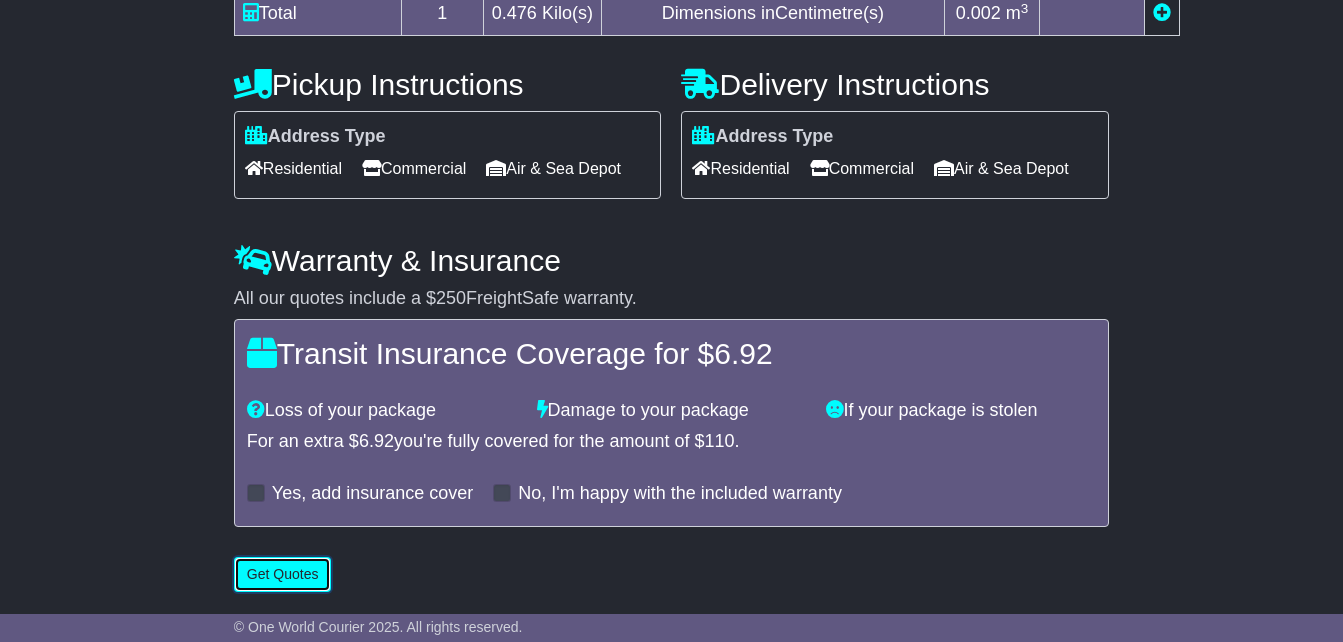 click on "Get Quotes" at bounding box center [283, 574] 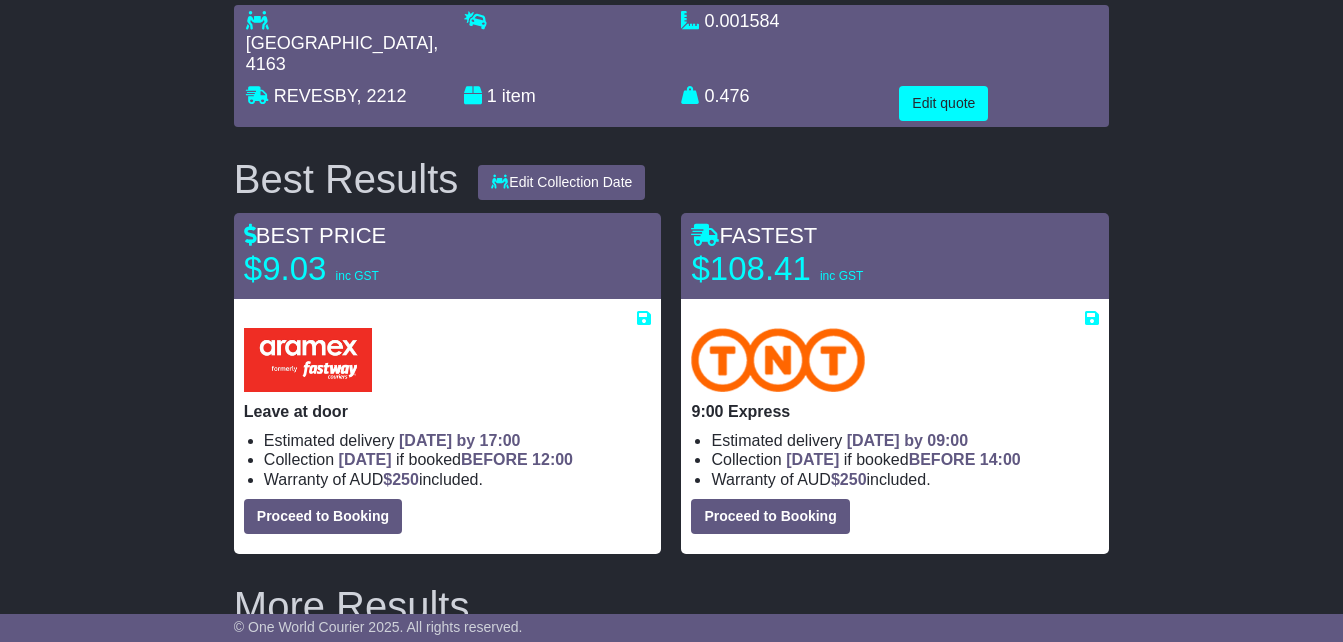 scroll, scrollTop: 155, scrollLeft: 0, axis: vertical 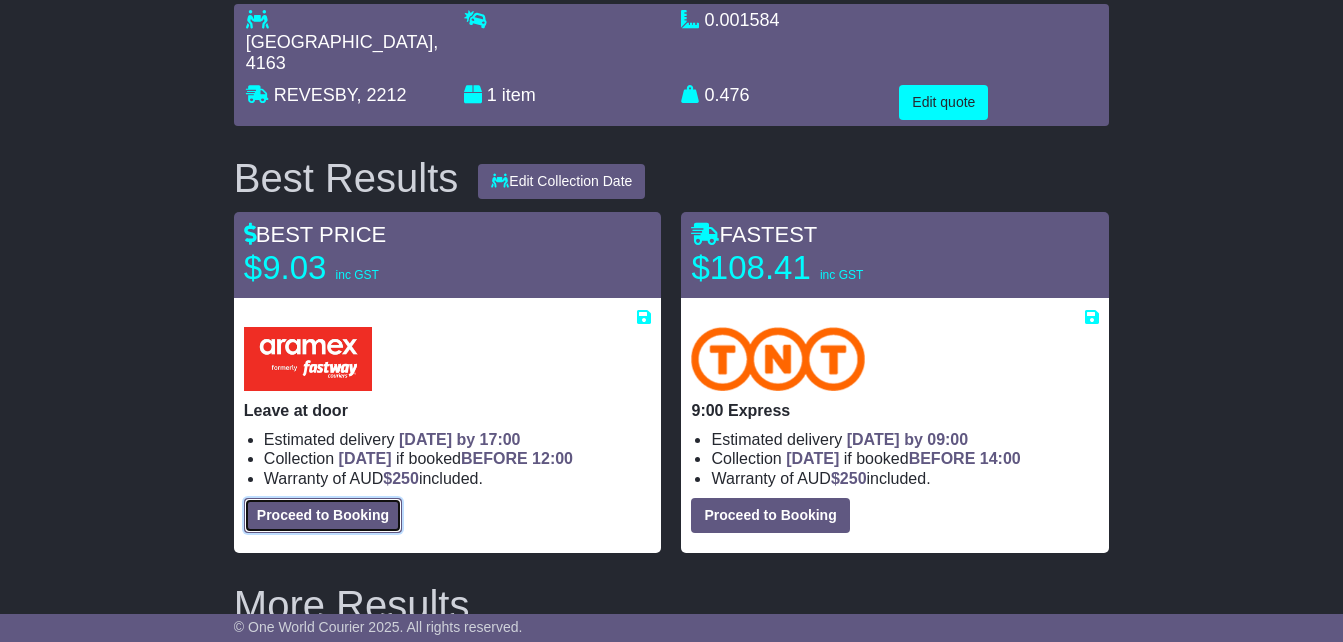 click on "Proceed to Booking" at bounding box center [323, 515] 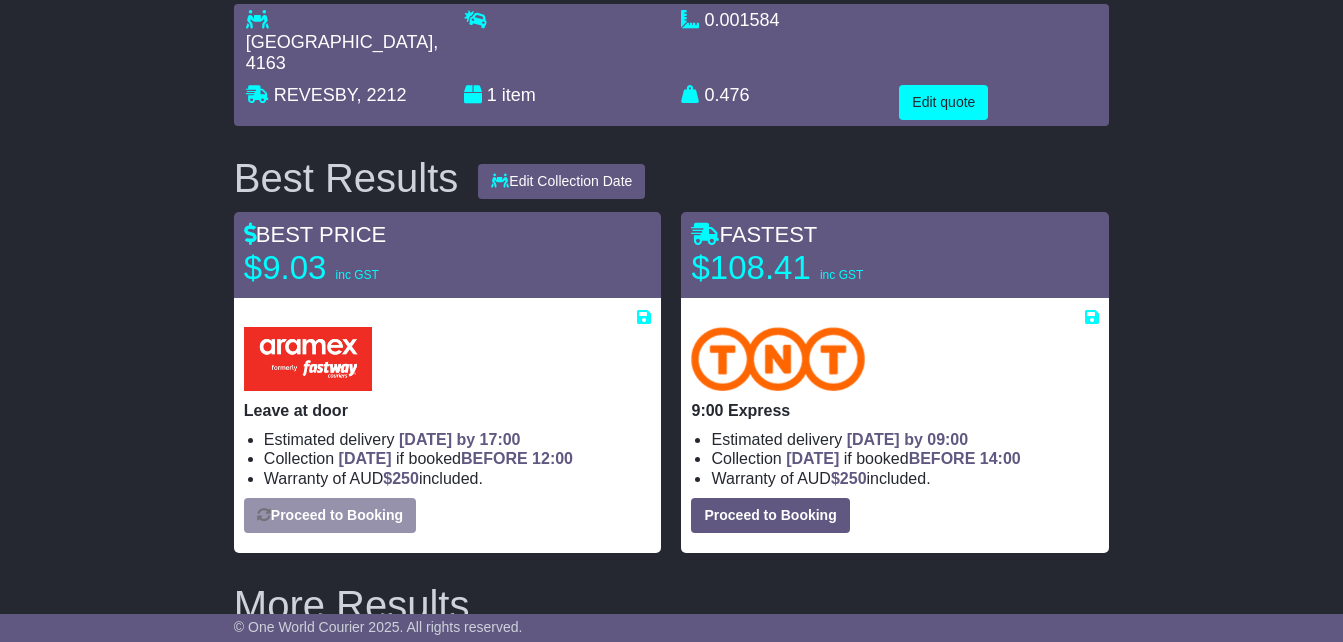 select on "**********" 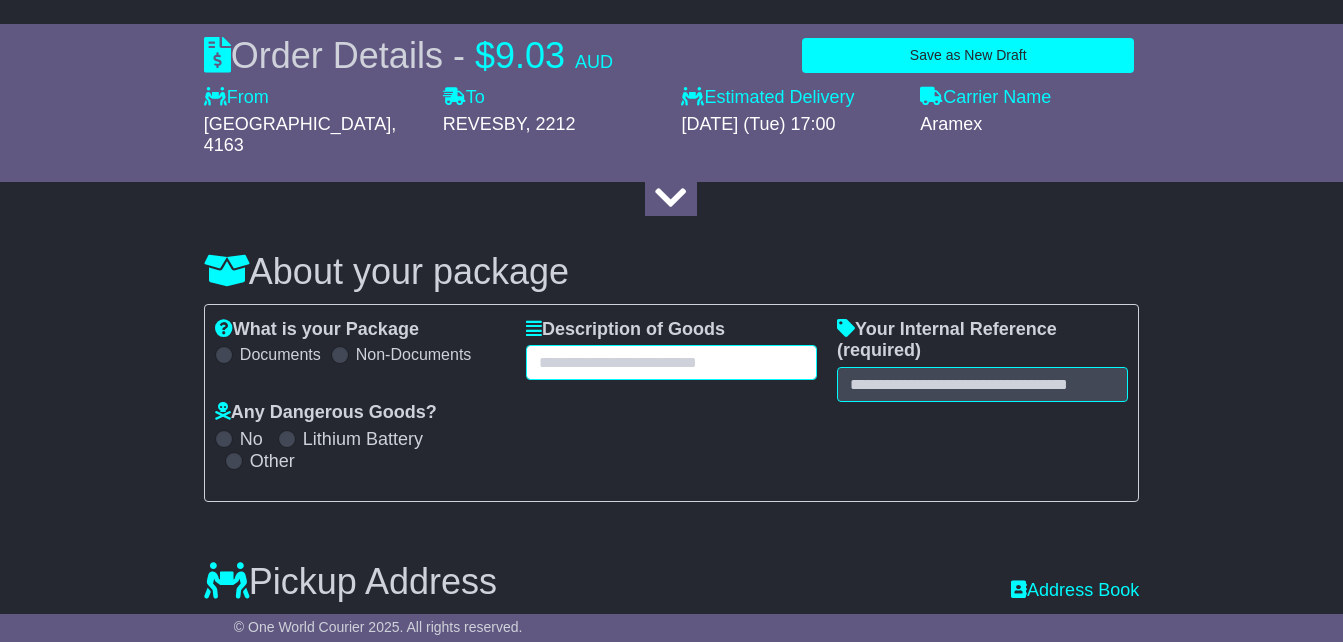 click at bounding box center (671, 362) 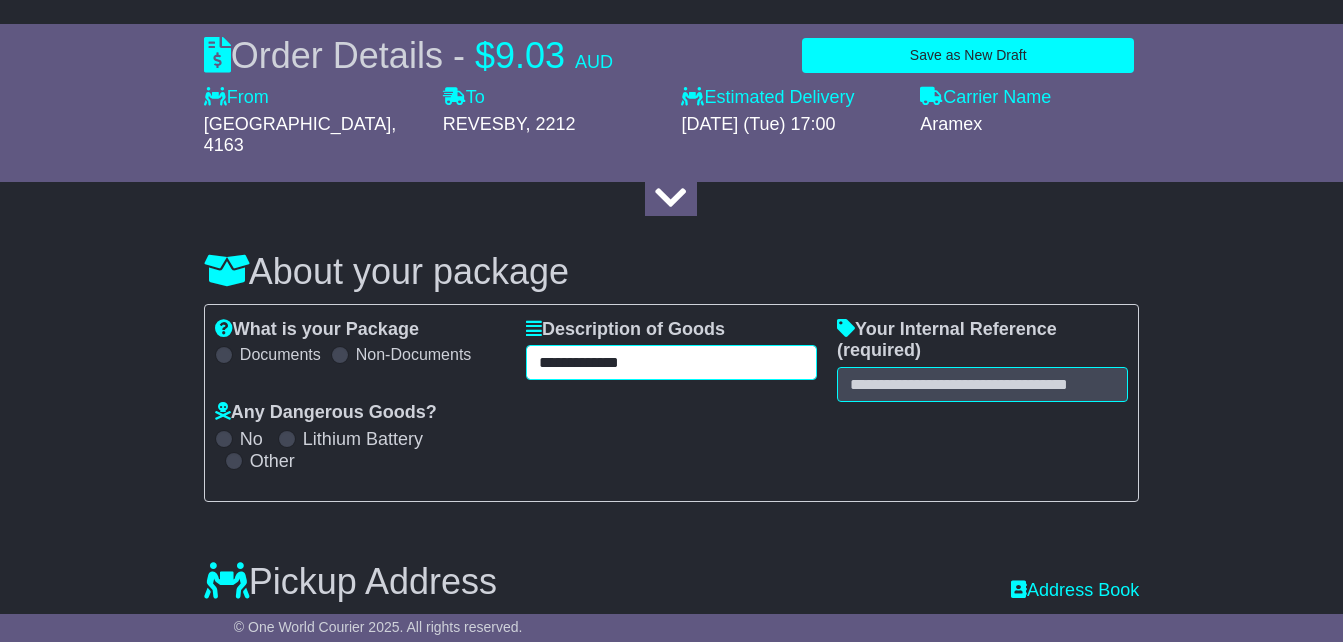 type on "**********" 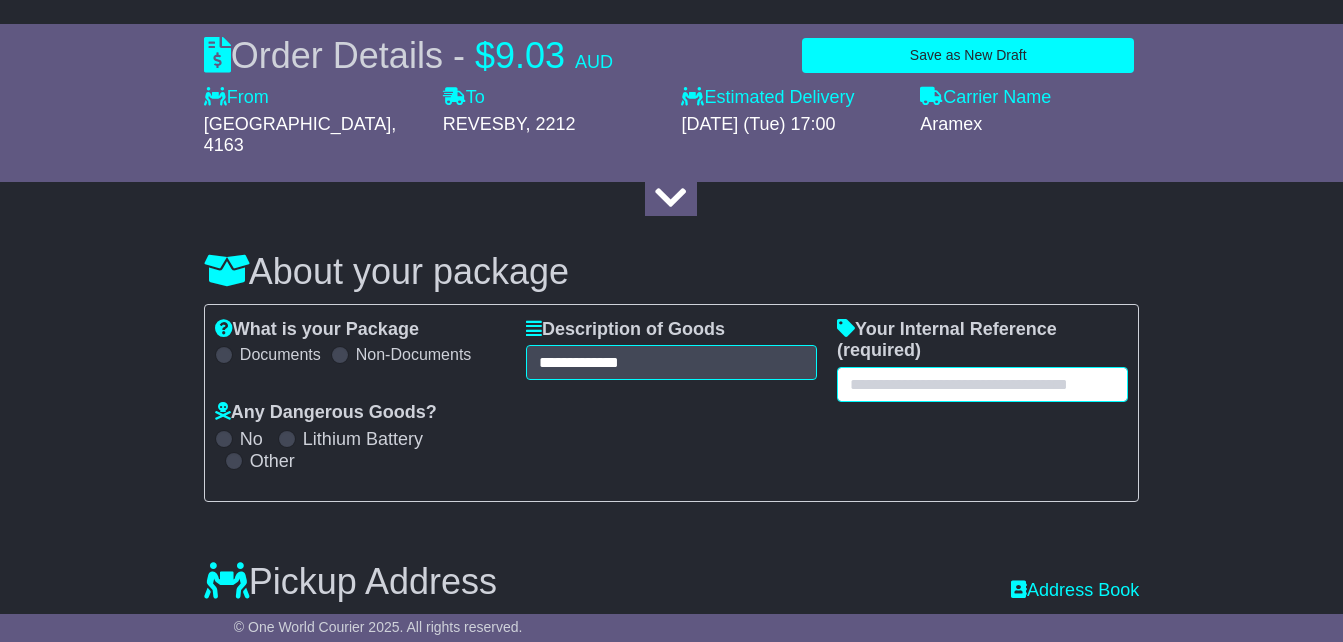 click at bounding box center (982, 384) 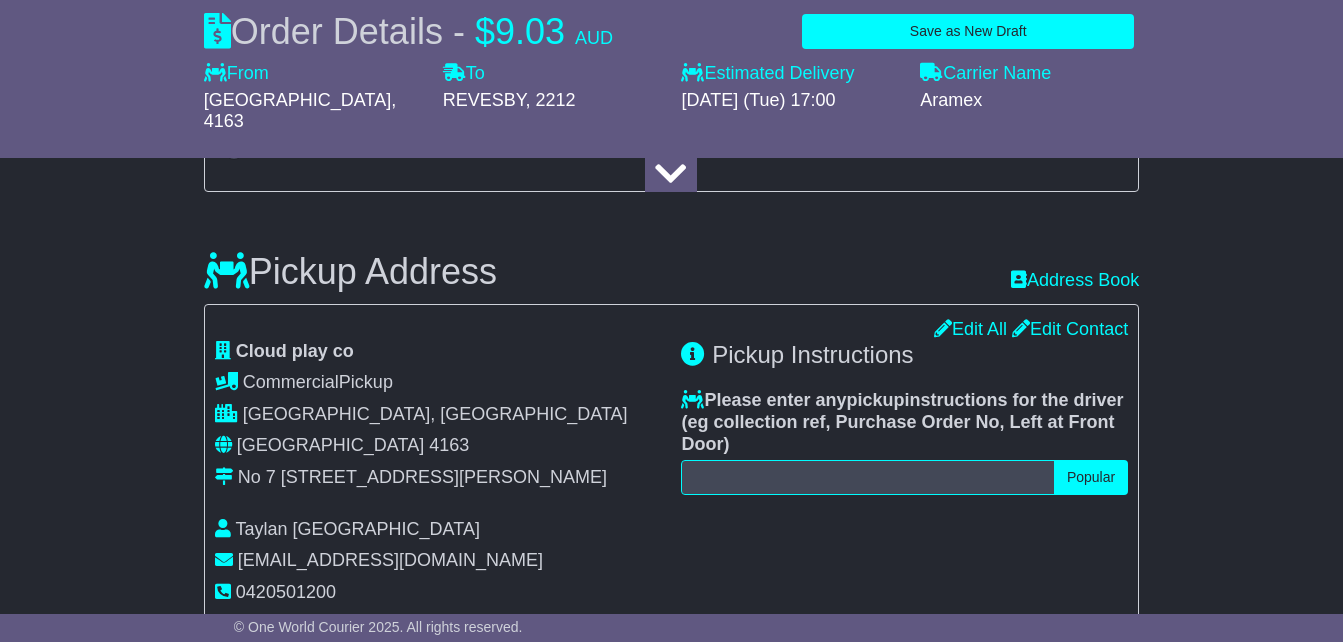 scroll, scrollTop: 466, scrollLeft: 0, axis: vertical 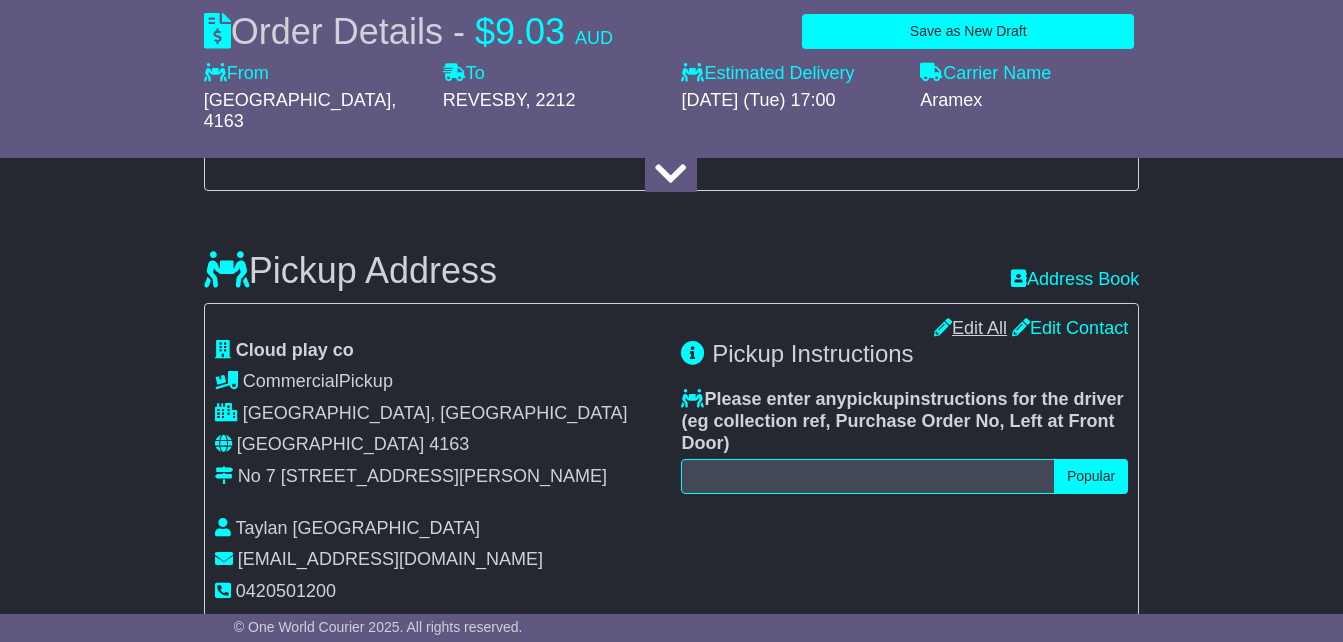 type on "*****" 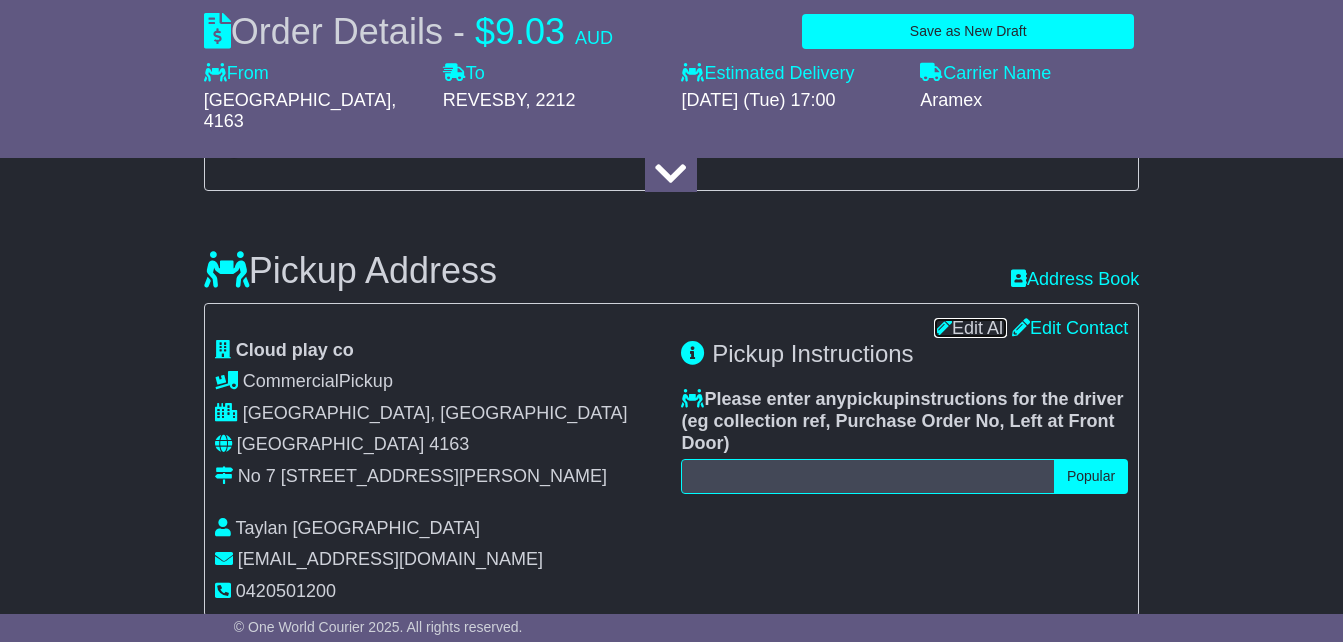 click on "Edit All" at bounding box center (970, 328) 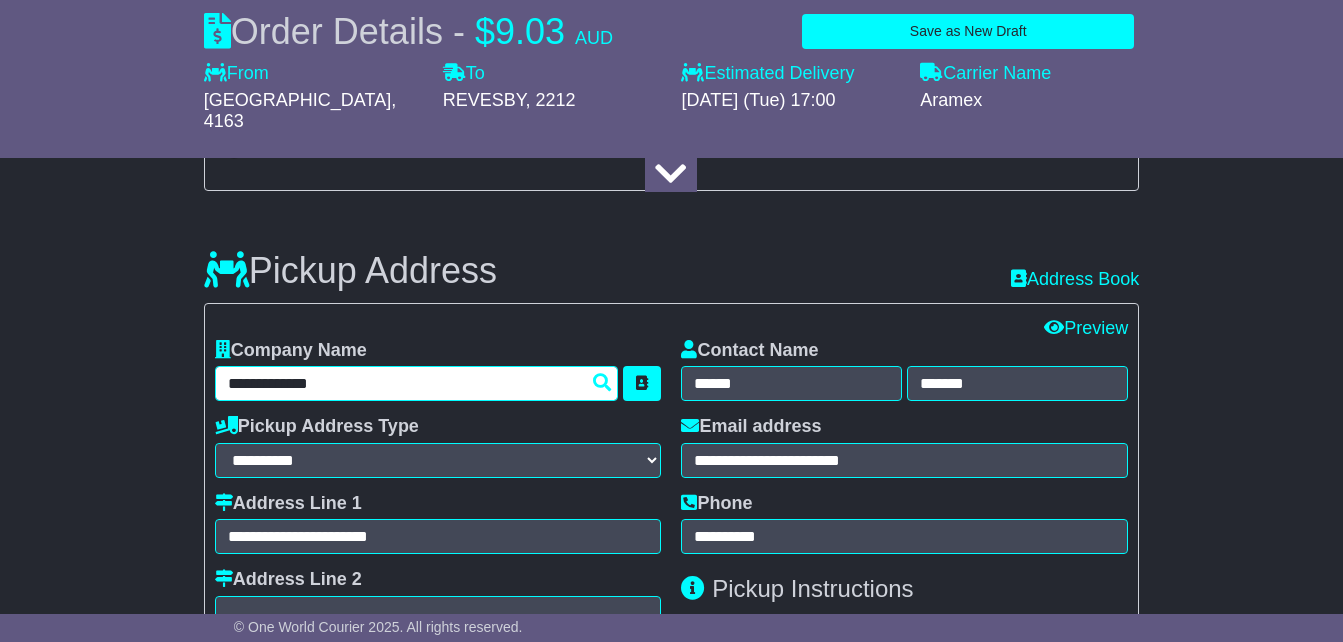 click on "**********" at bounding box center [417, 383] 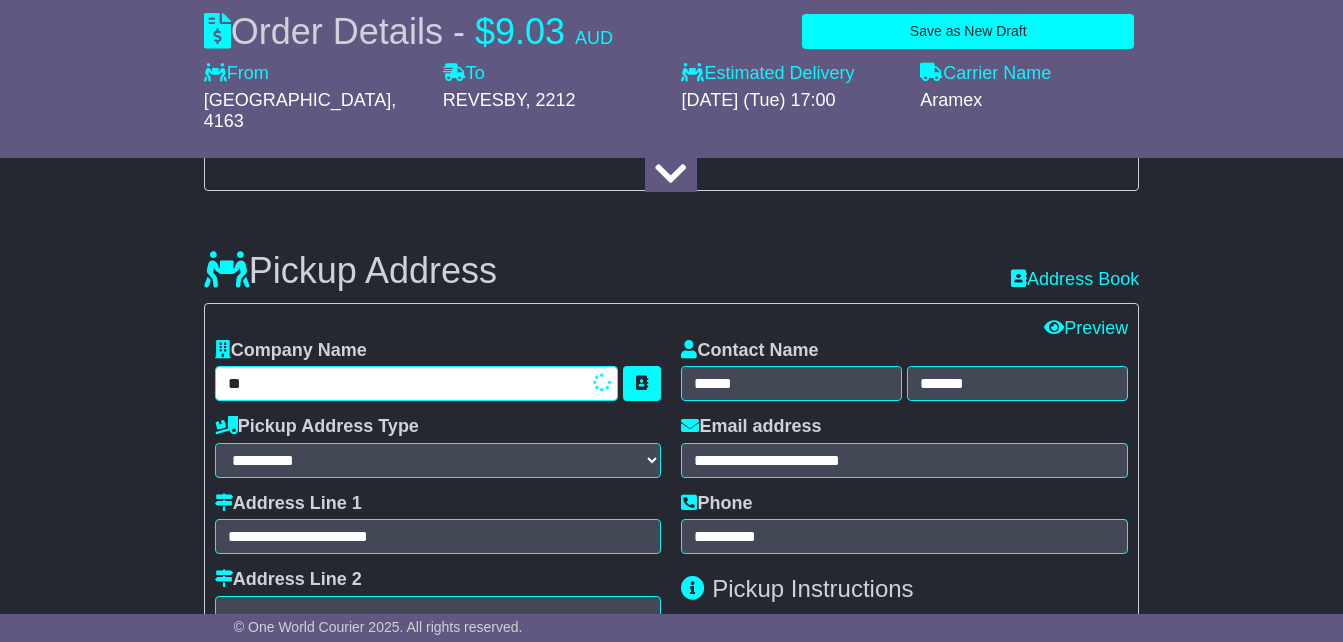 type on "*" 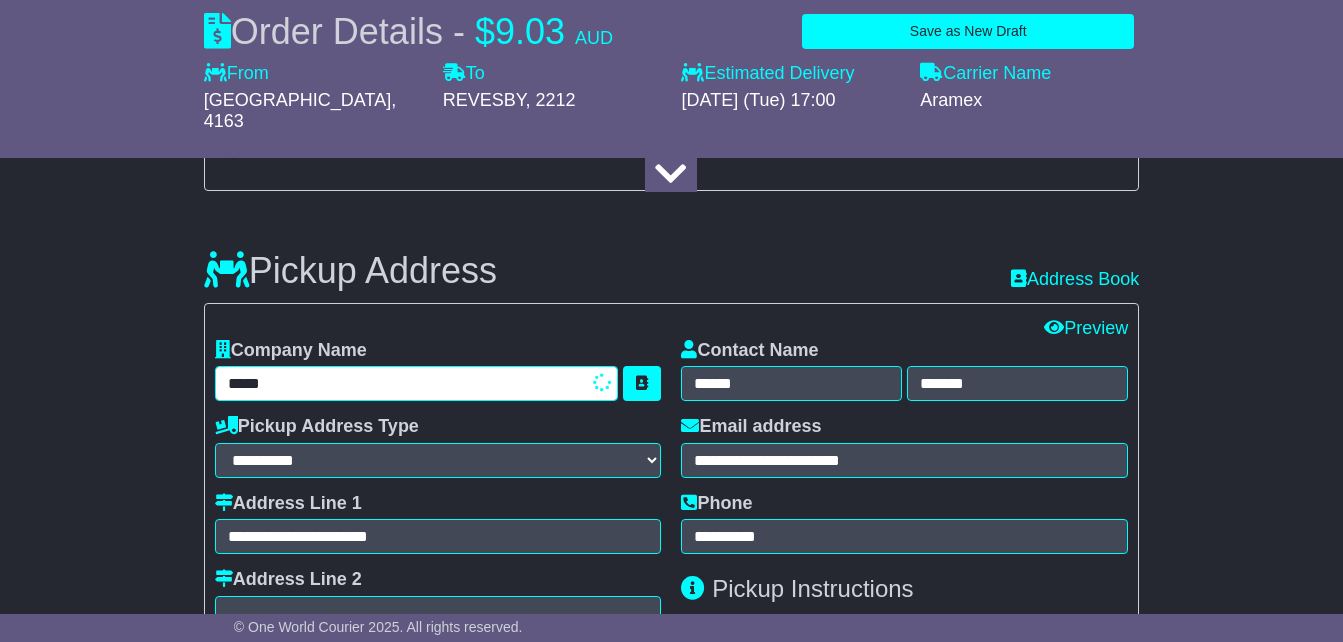 type on "******" 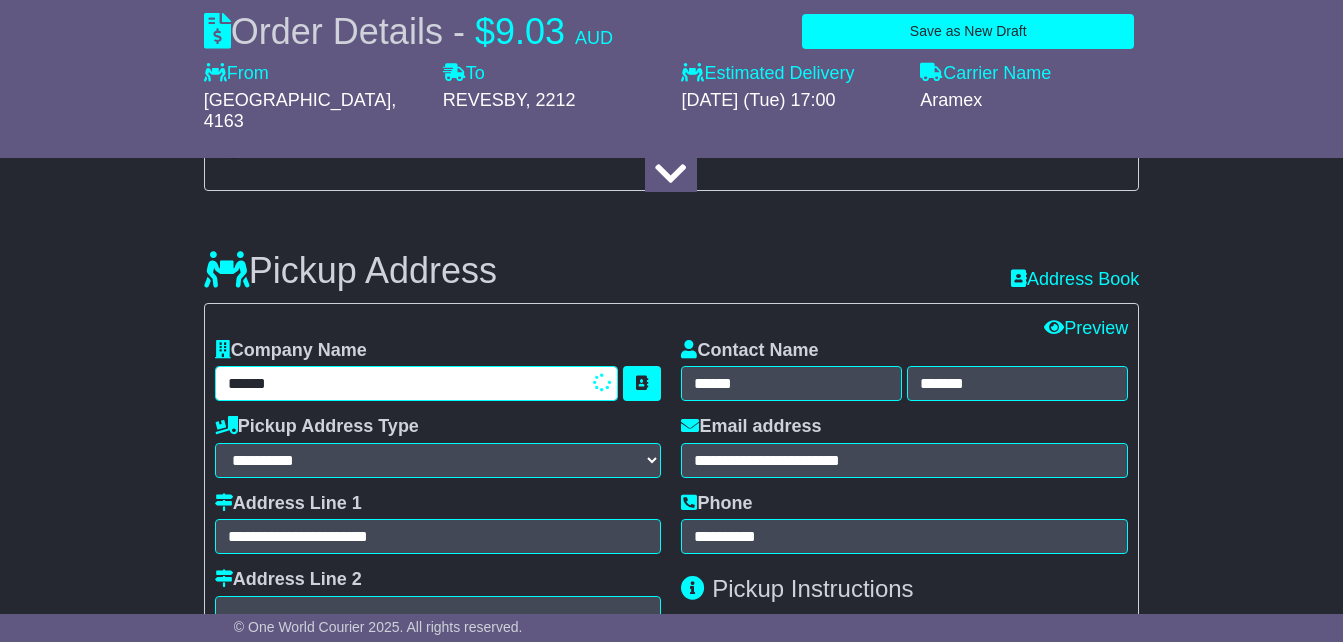 type on "**********" 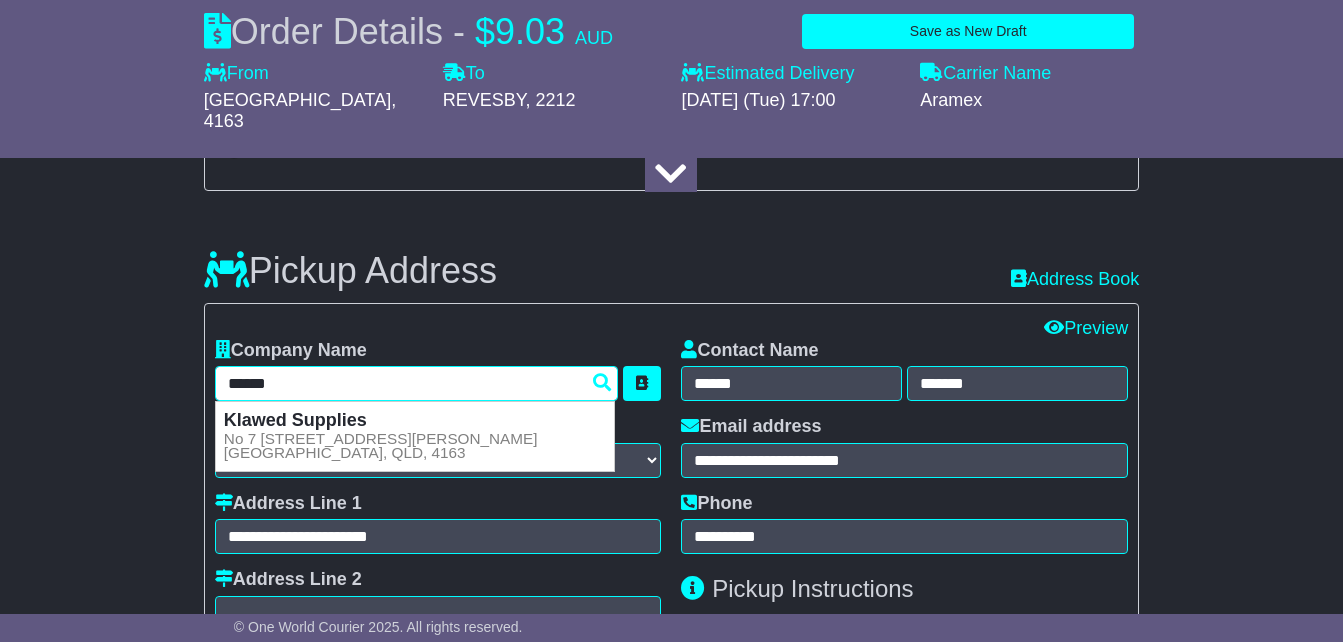 type on "**********" 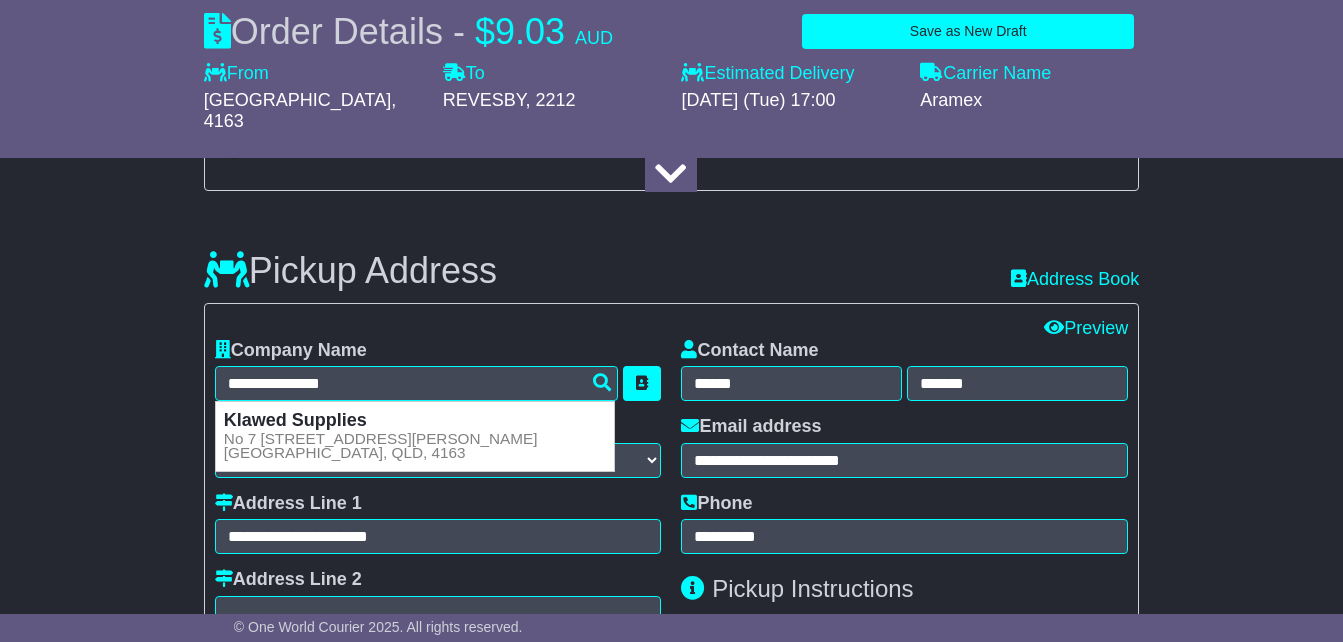 type on "**********" 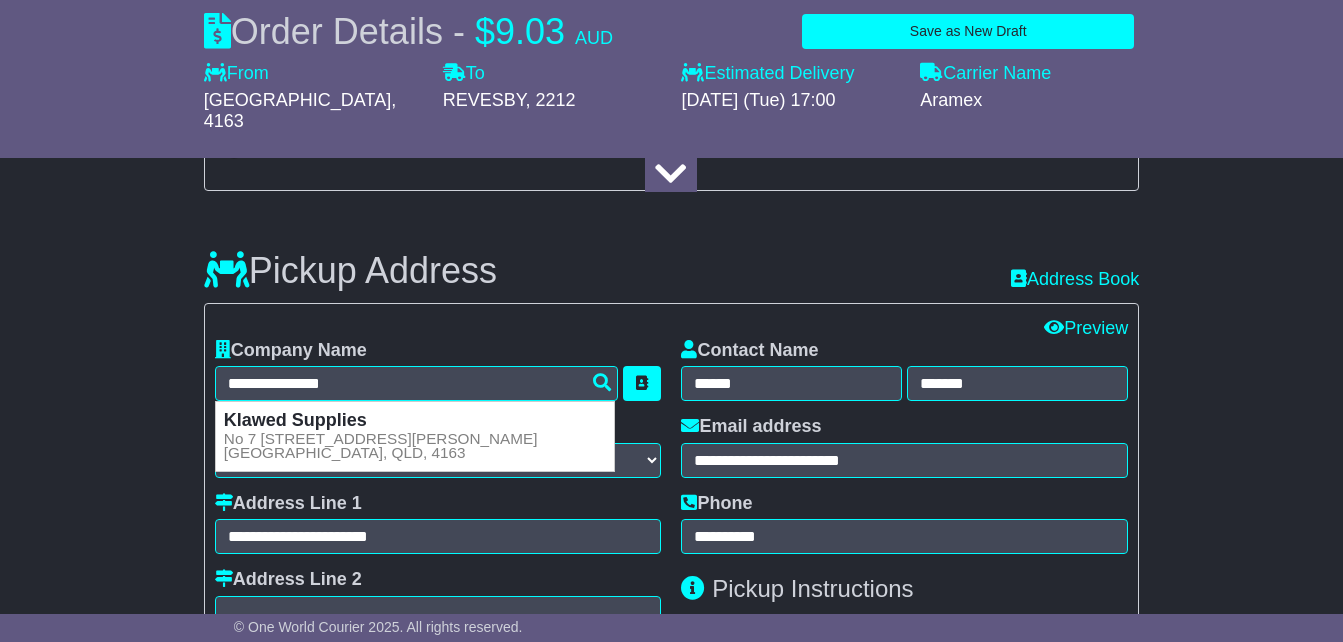 type on "**********" 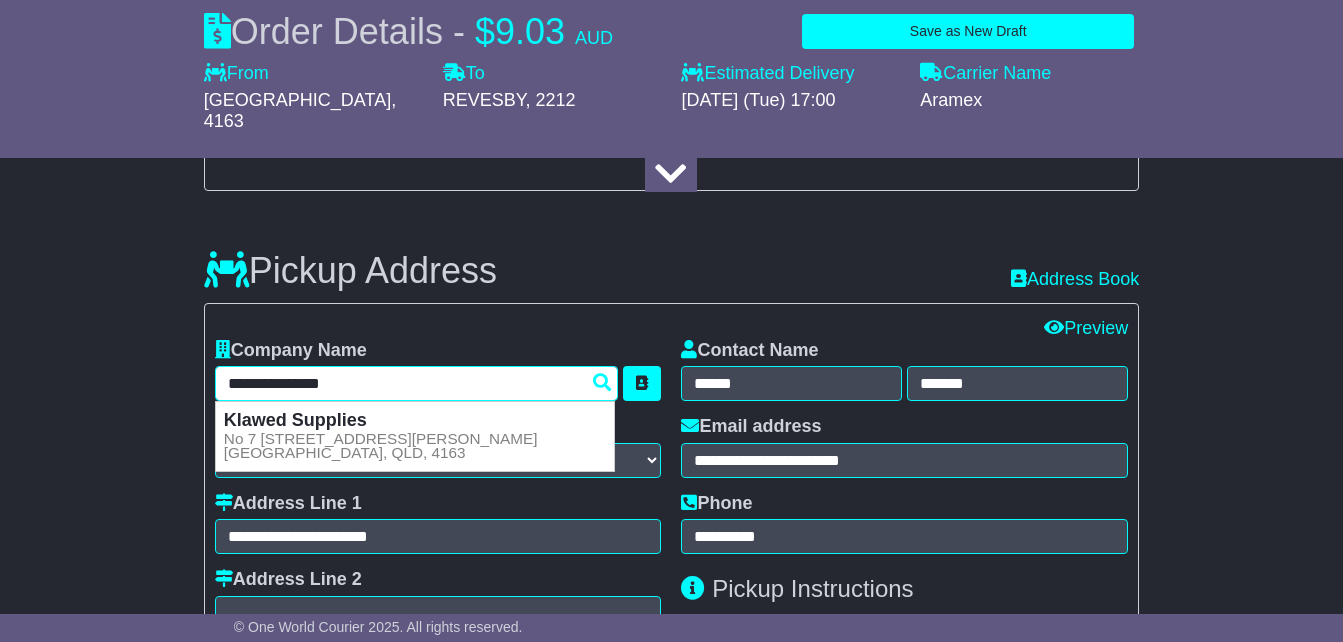 type 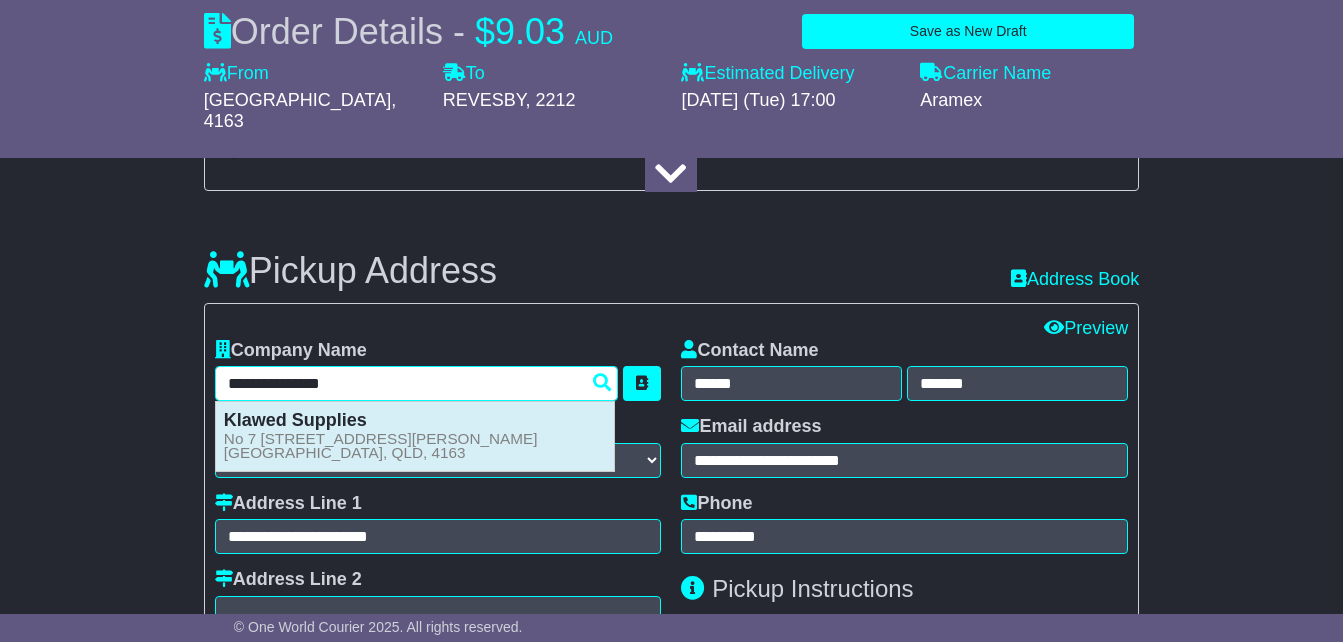 click on "Klawed Supplies No 7 132-140 Ross court   CLEVELAND, QLD, 4163" at bounding box center (415, 436) 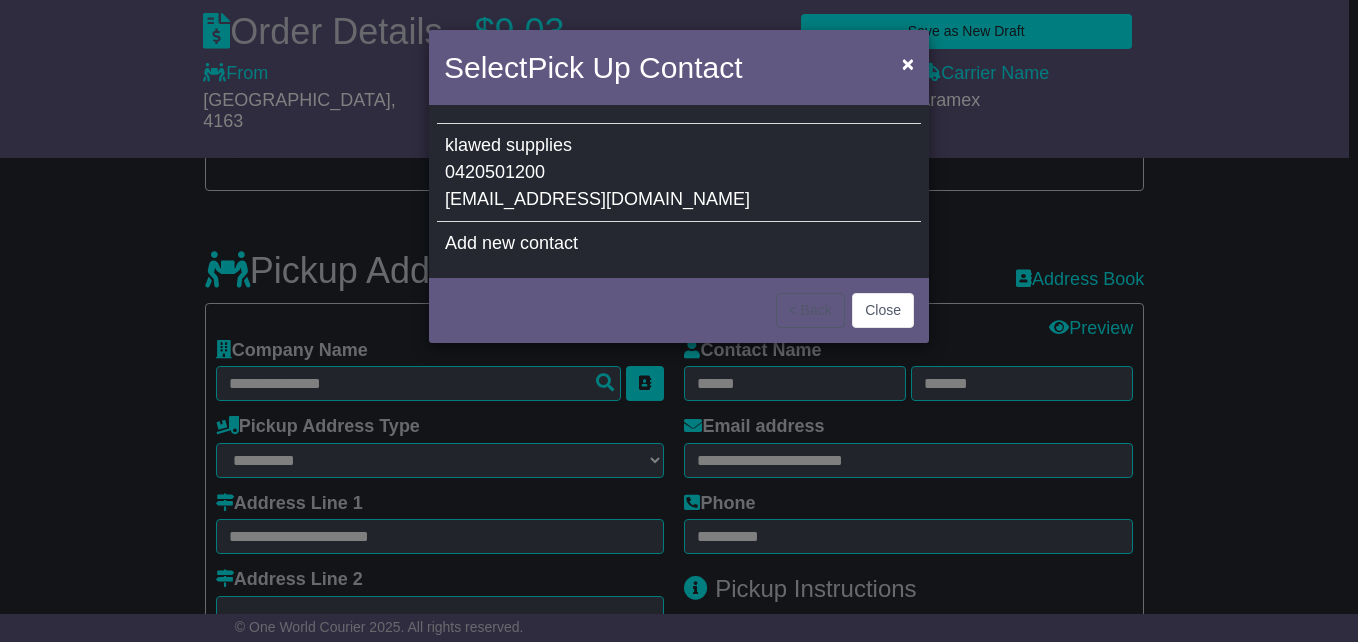 click on "klawed   supplies
0420501200
klawedsupplies@gmail.com" at bounding box center (679, 173) 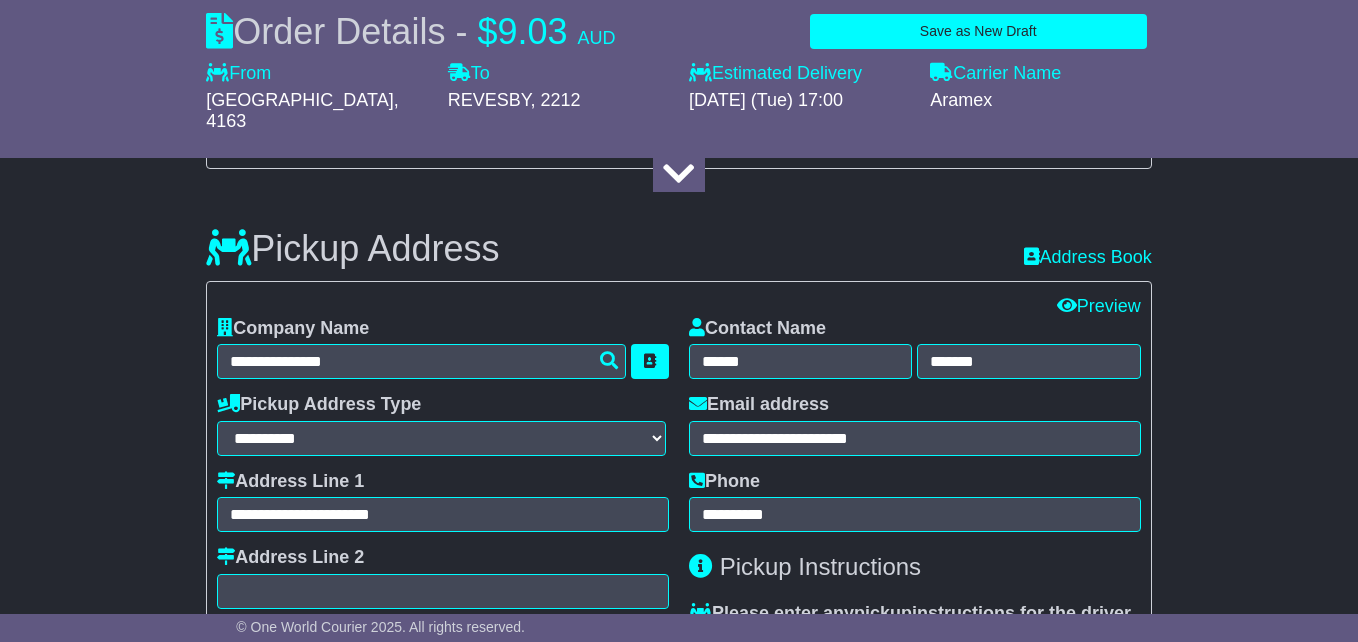 type on "******" 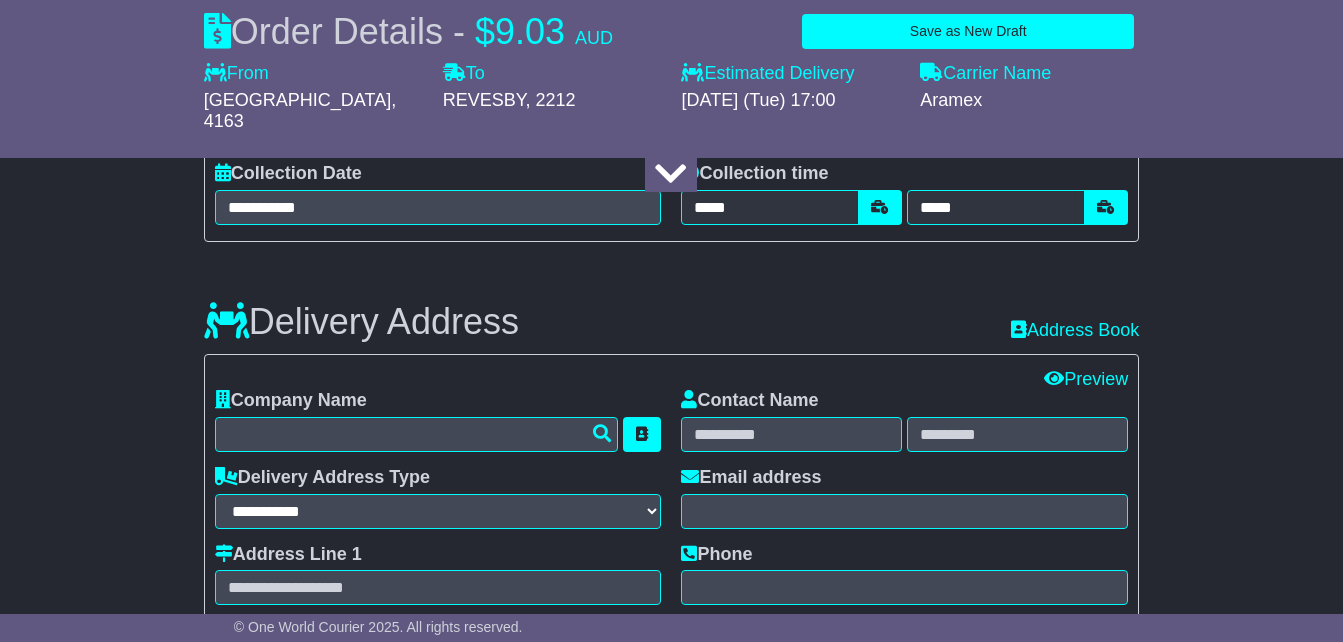 scroll, scrollTop: 1302, scrollLeft: 0, axis: vertical 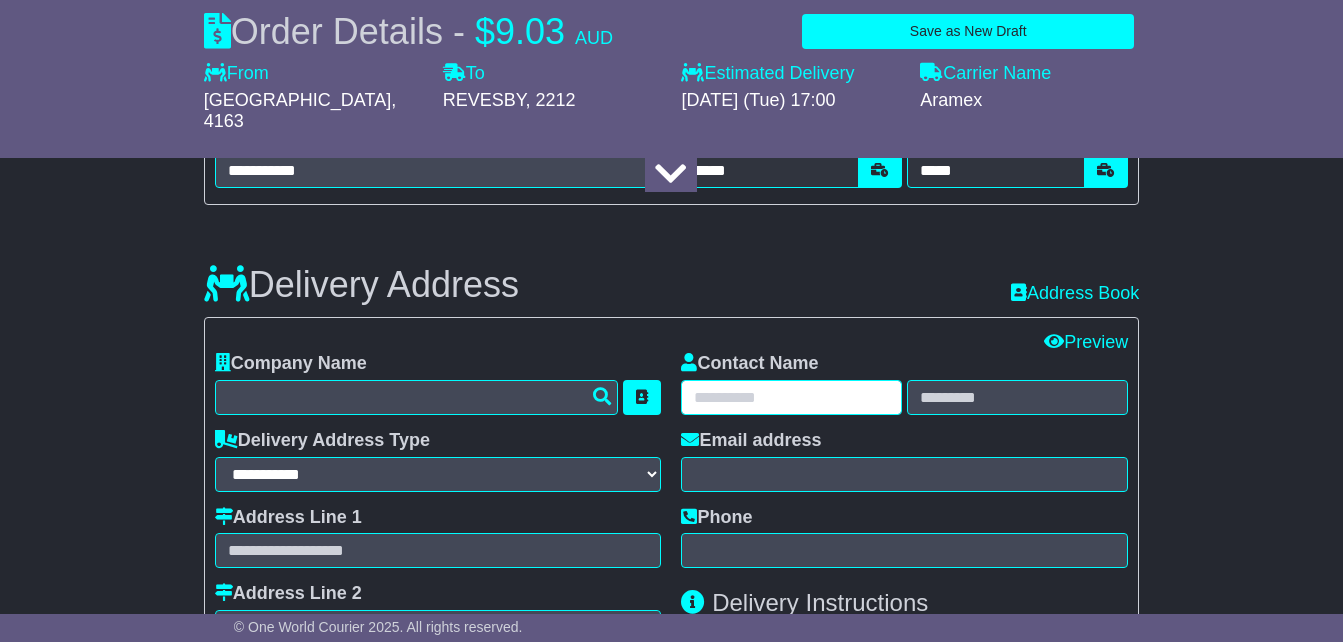 click at bounding box center (791, 397) 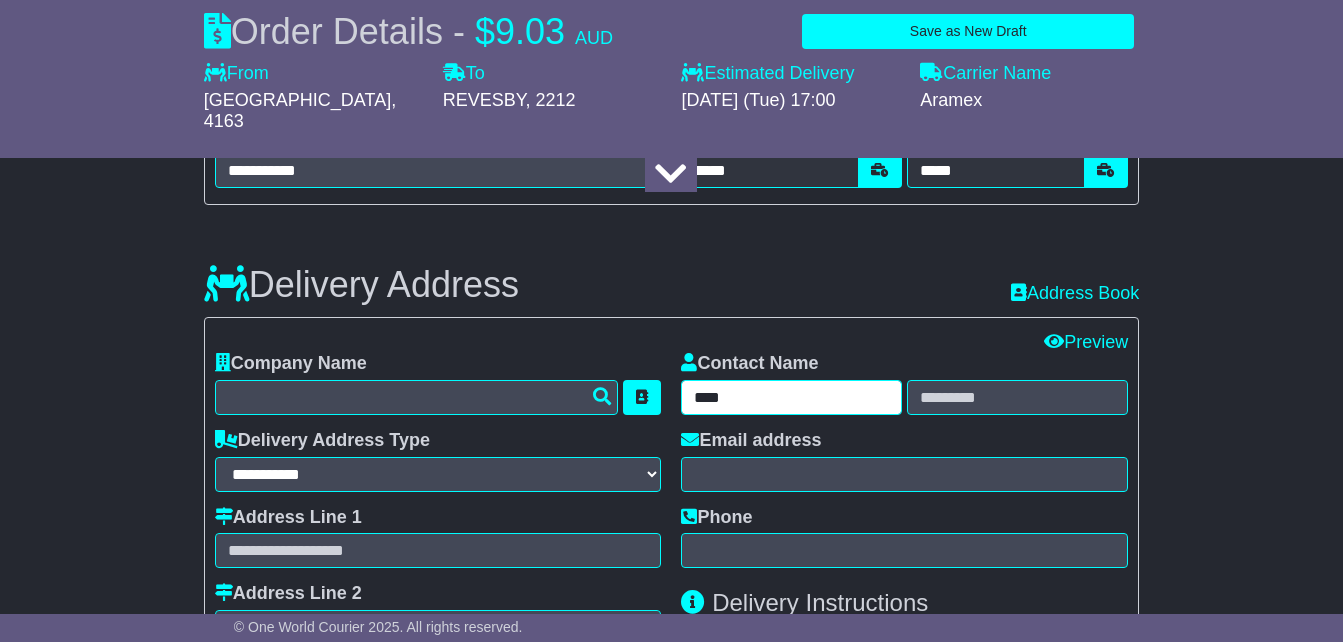 type on "****" 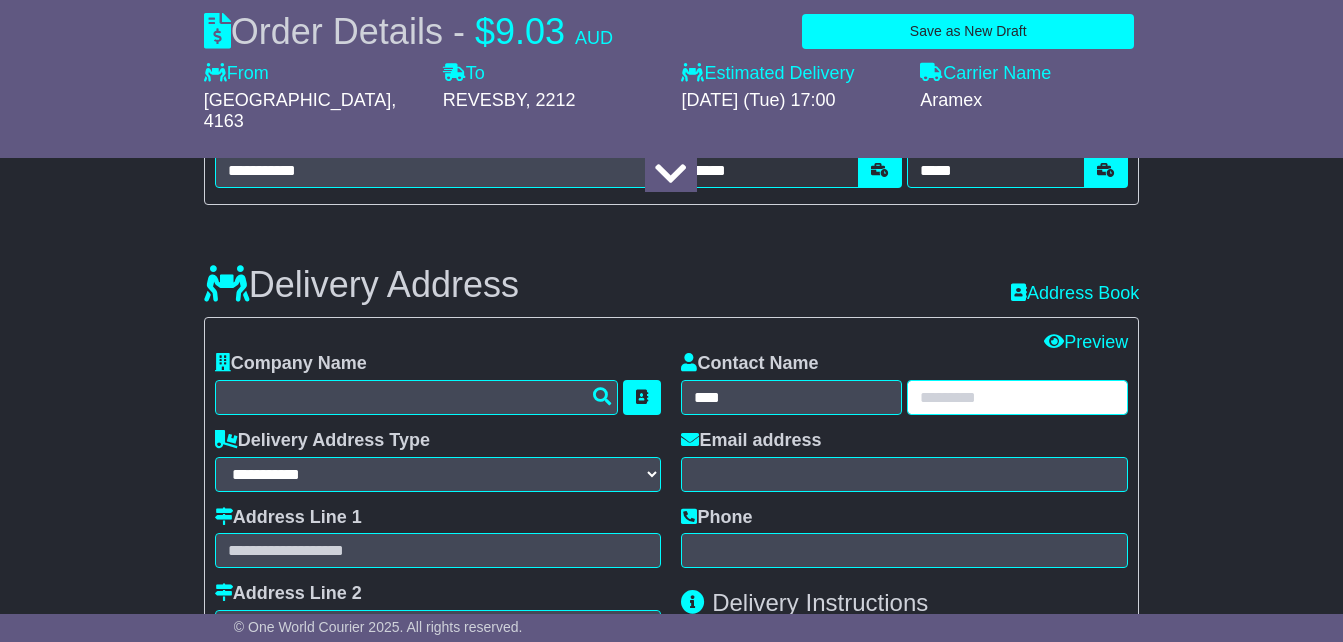 click at bounding box center (1017, 397) 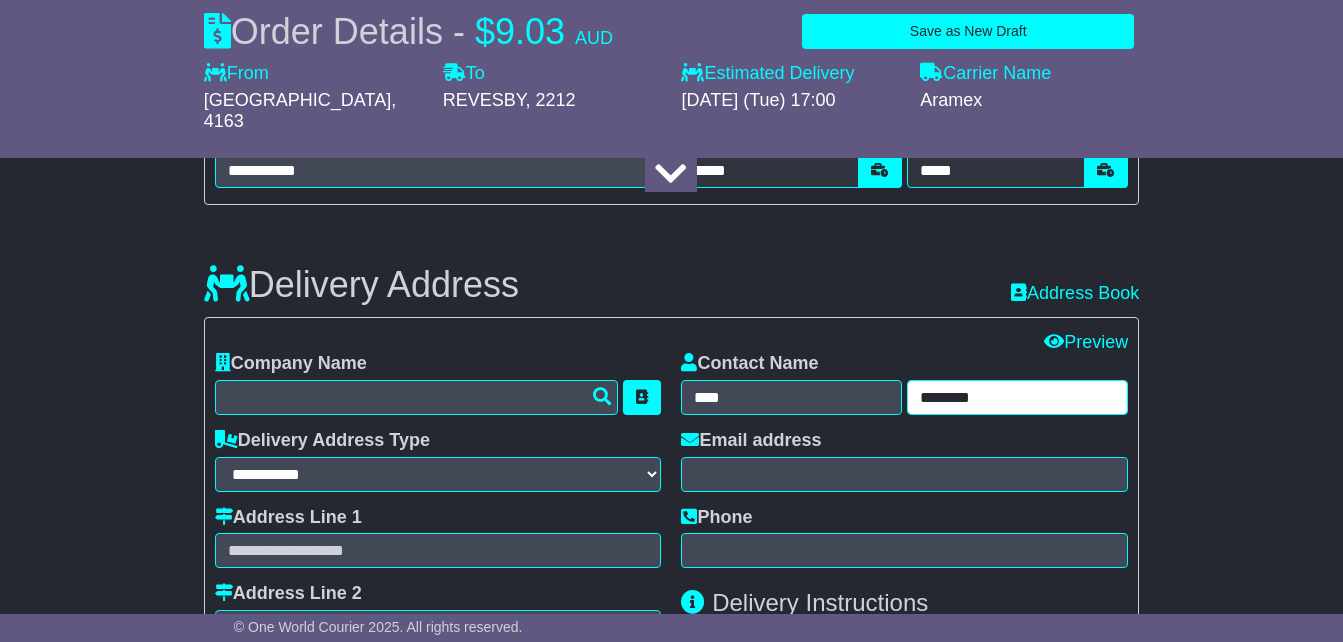 type on "********" 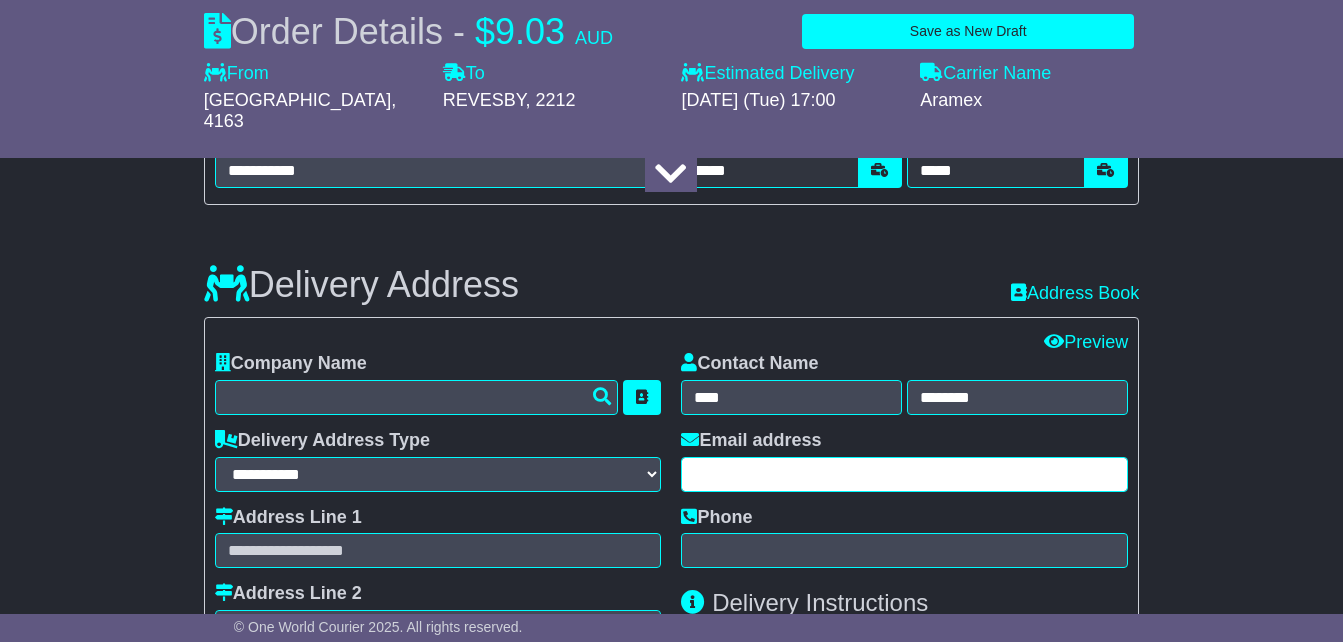 click at bounding box center (904, 474) 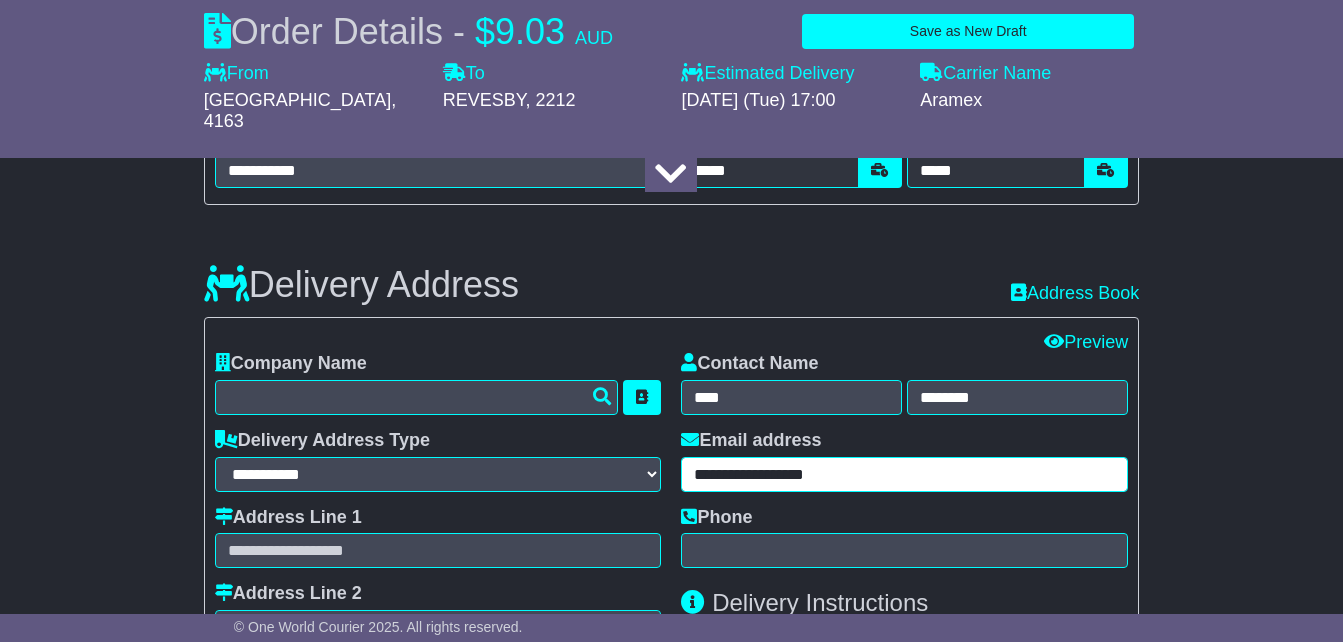 scroll, scrollTop: 1322, scrollLeft: 0, axis: vertical 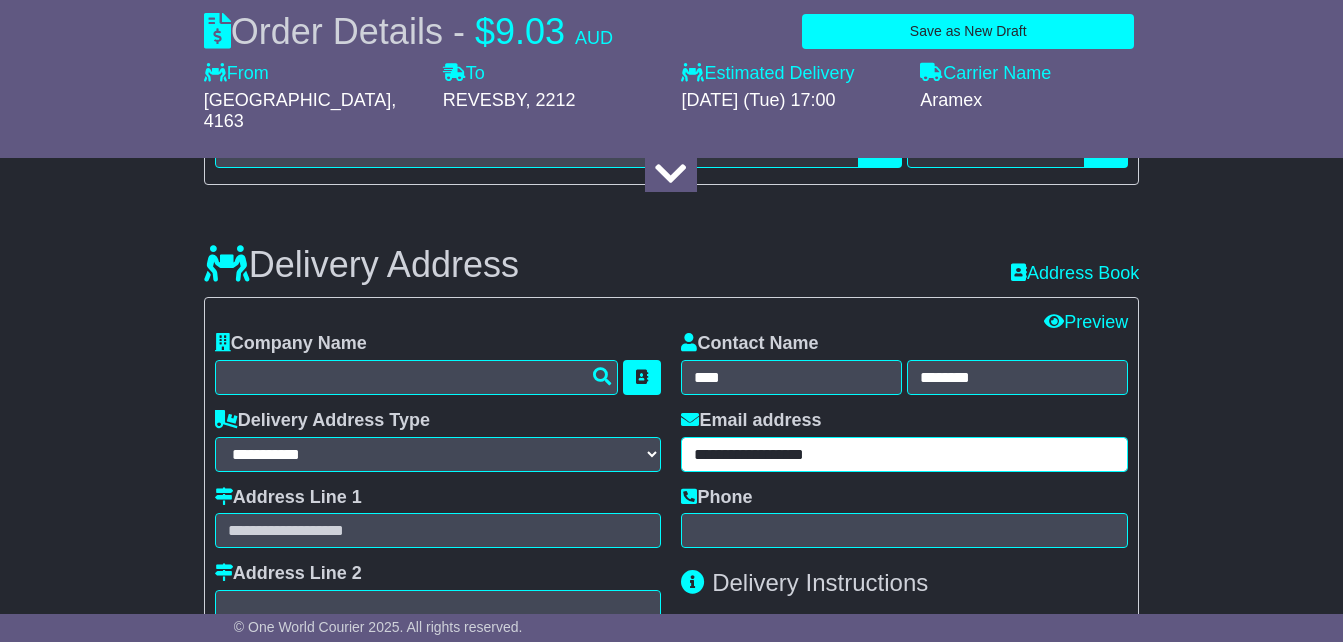 type on "**********" 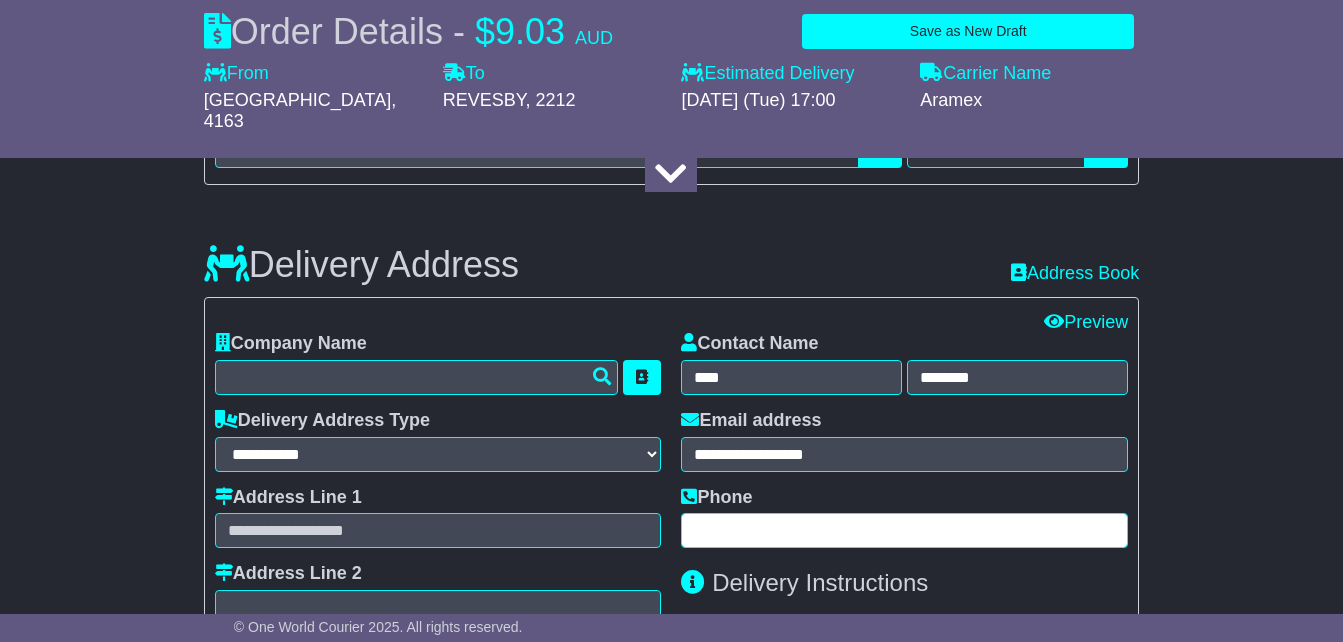 click at bounding box center [904, 530] 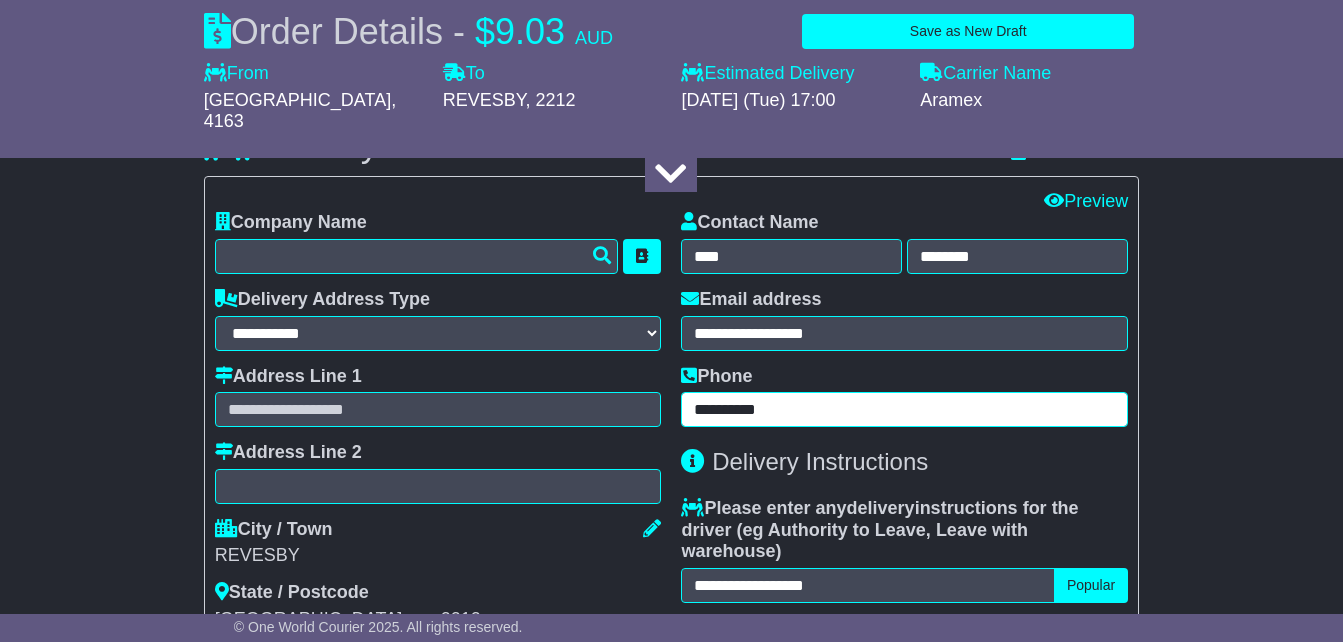 scroll, scrollTop: 1453, scrollLeft: 0, axis: vertical 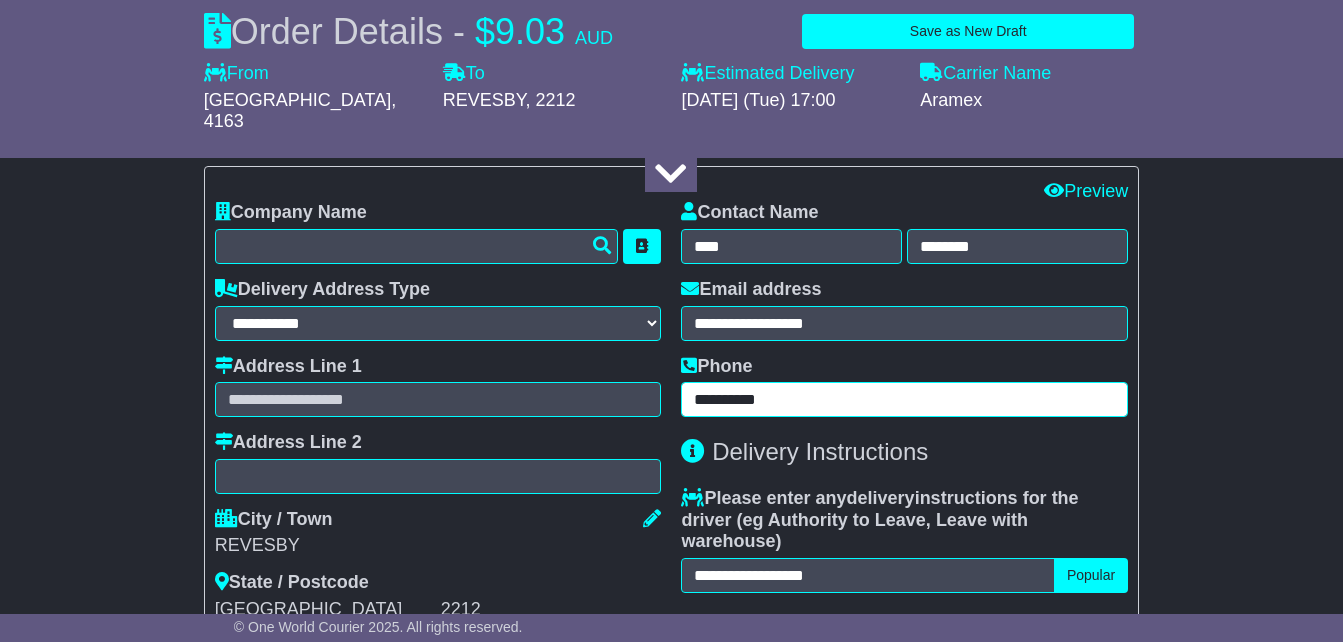type on "**********" 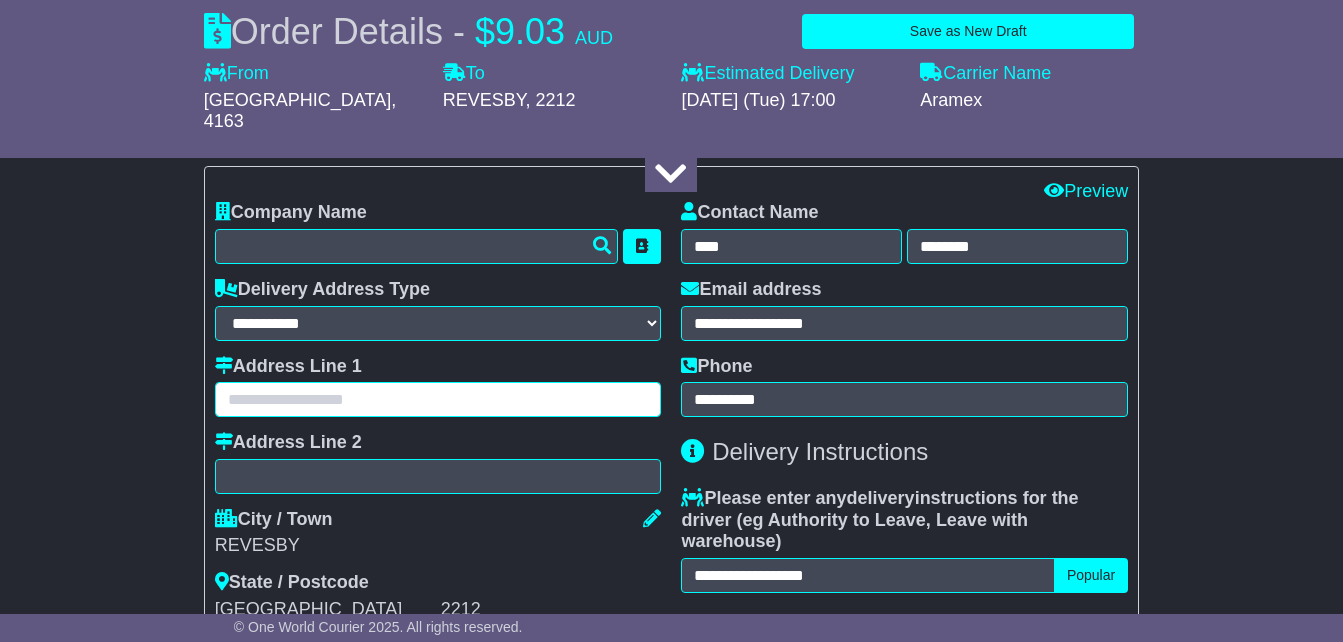 click at bounding box center [438, 399] 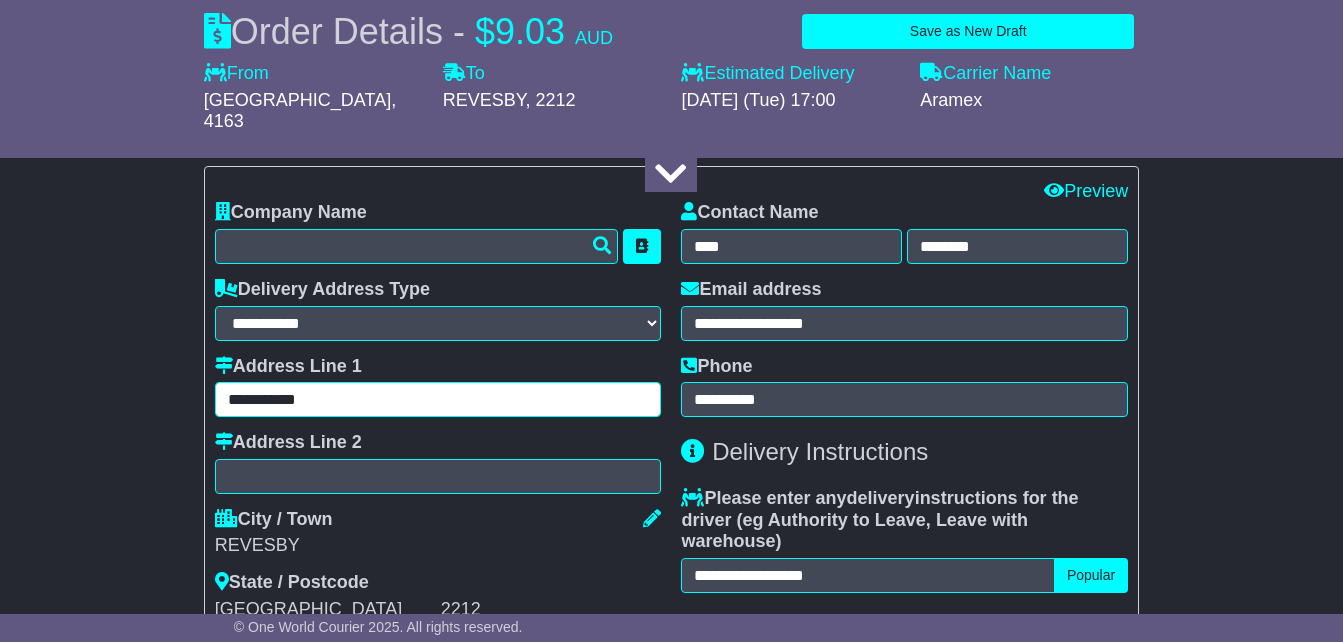 click on "**********" at bounding box center [438, 399] 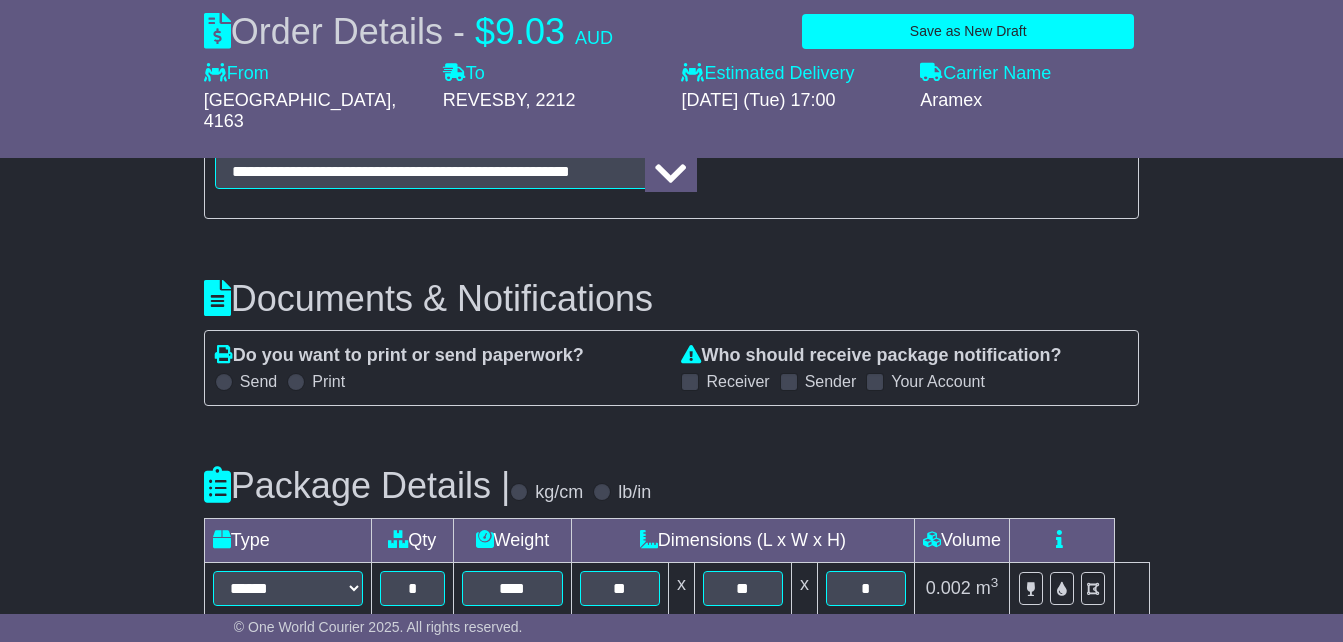 scroll, scrollTop: 2152, scrollLeft: 0, axis: vertical 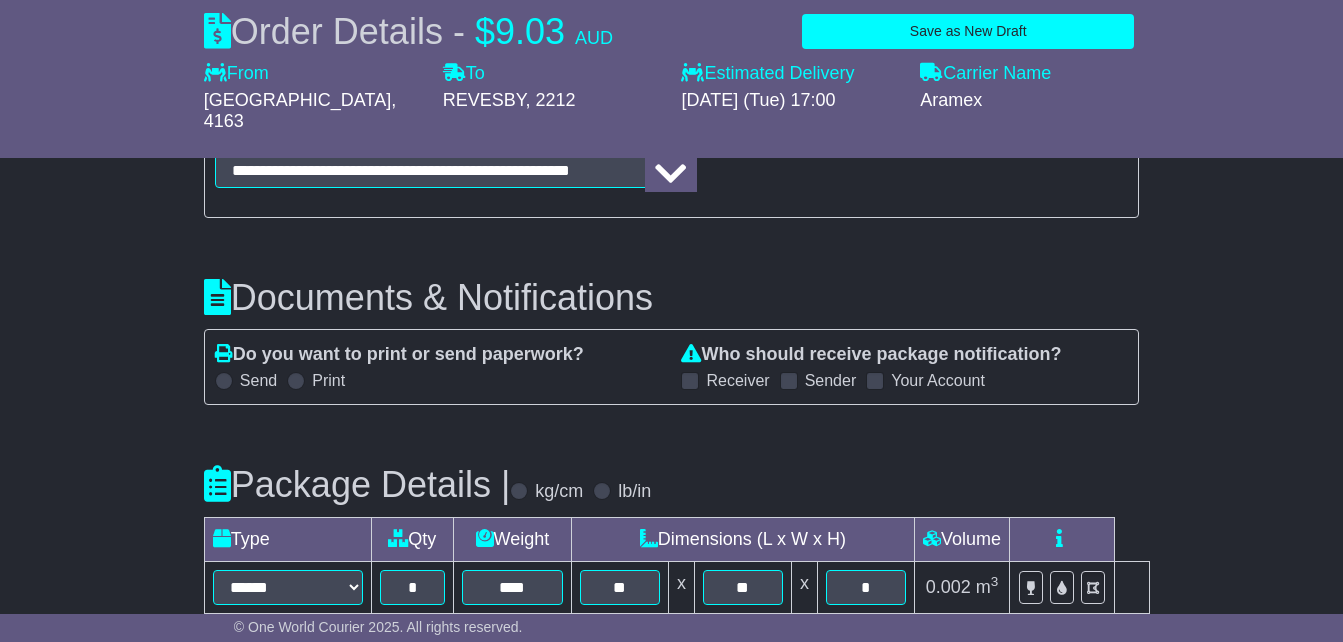 type on "**********" 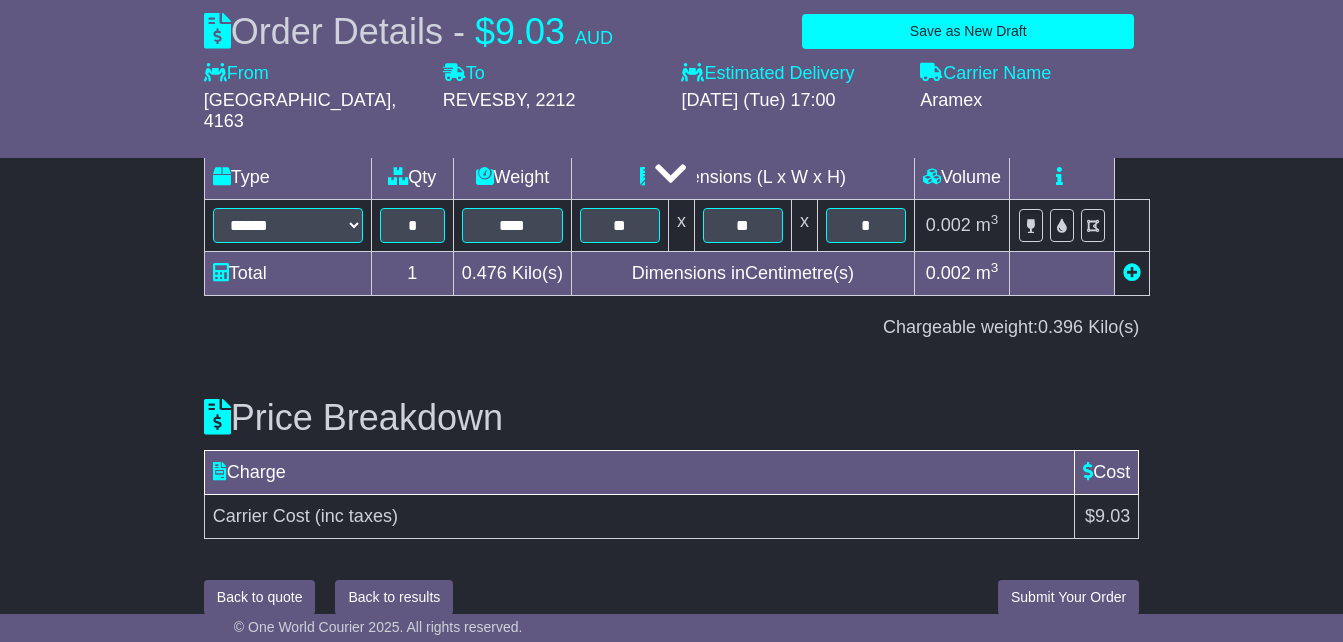 scroll, scrollTop: 2549, scrollLeft: 0, axis: vertical 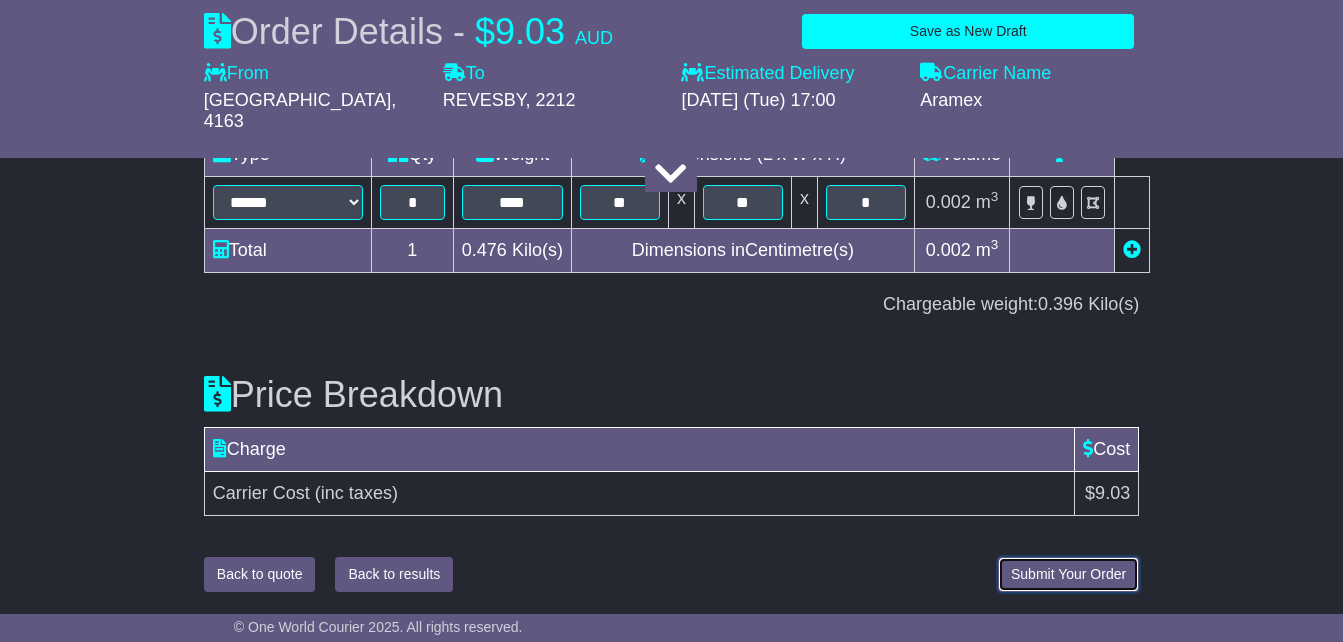 click on "Submit Your Order" at bounding box center [1068, 574] 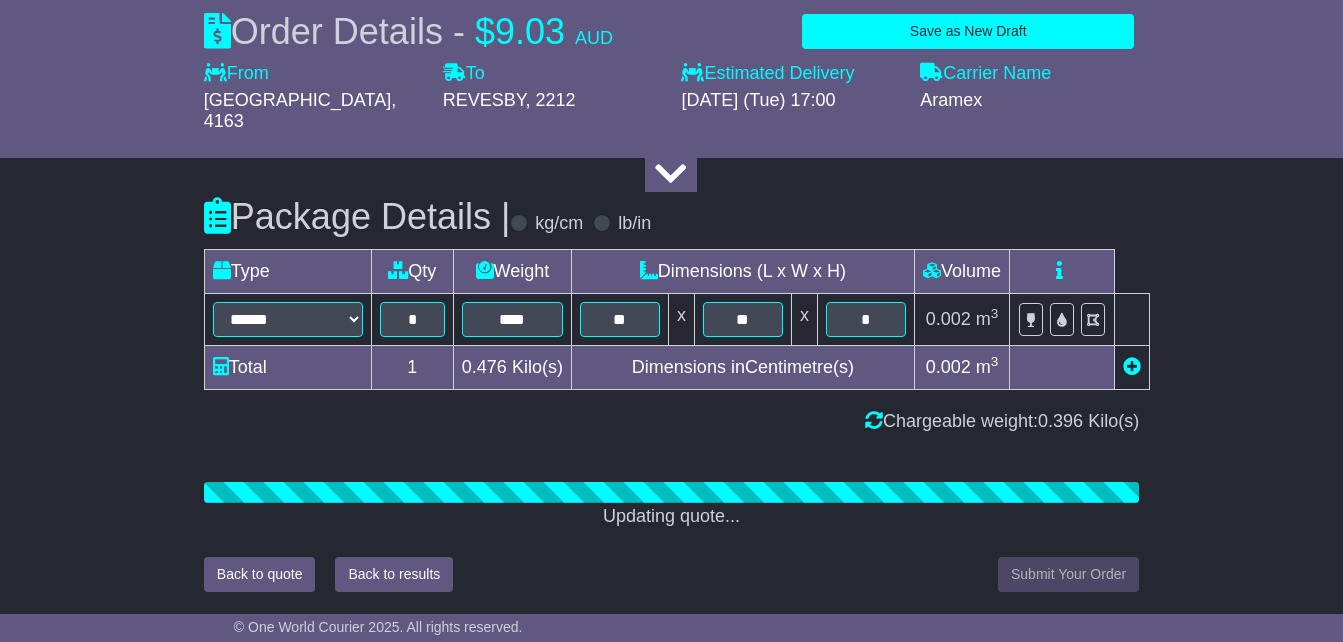 scroll, scrollTop: 2549, scrollLeft: 0, axis: vertical 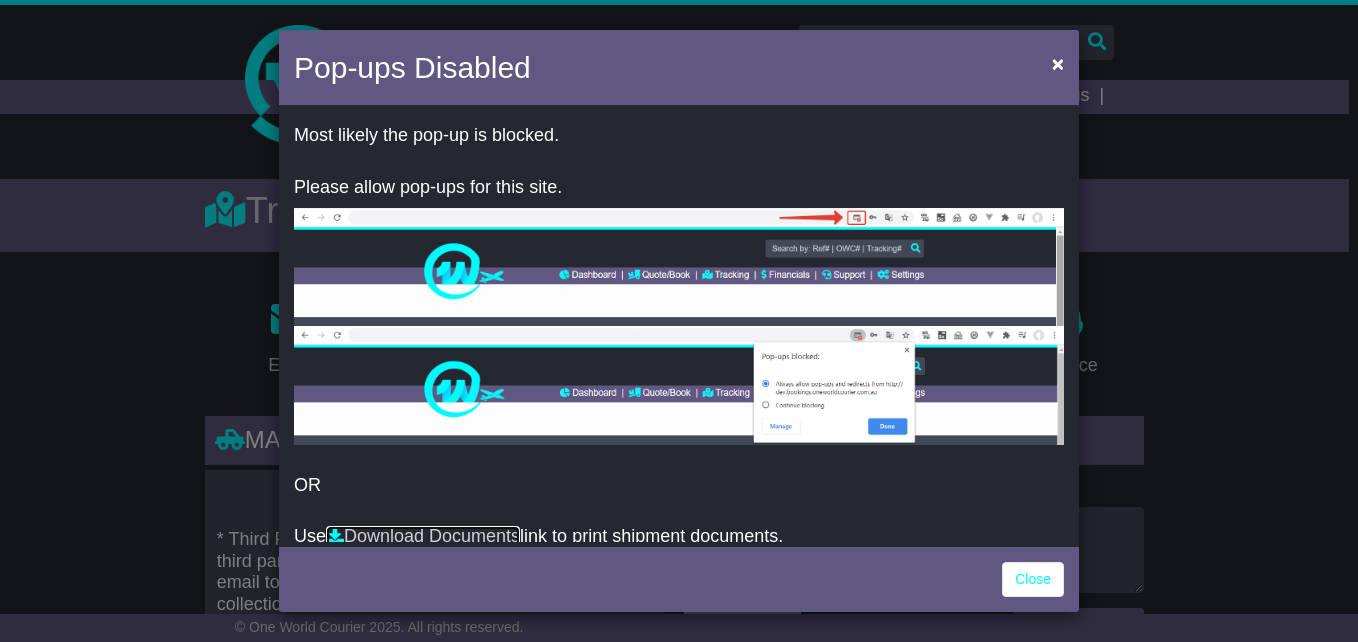 click on "Download Documents" at bounding box center (423, 536) 